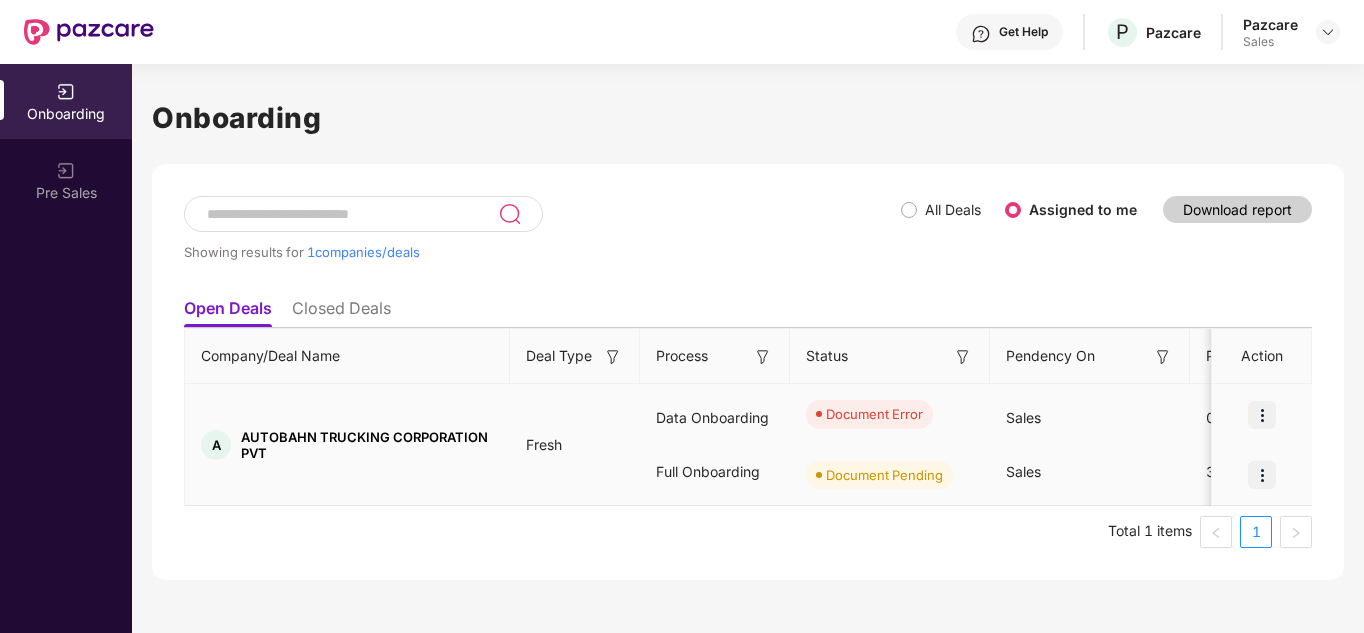 scroll, scrollTop: 0, scrollLeft: 2, axis: horizontal 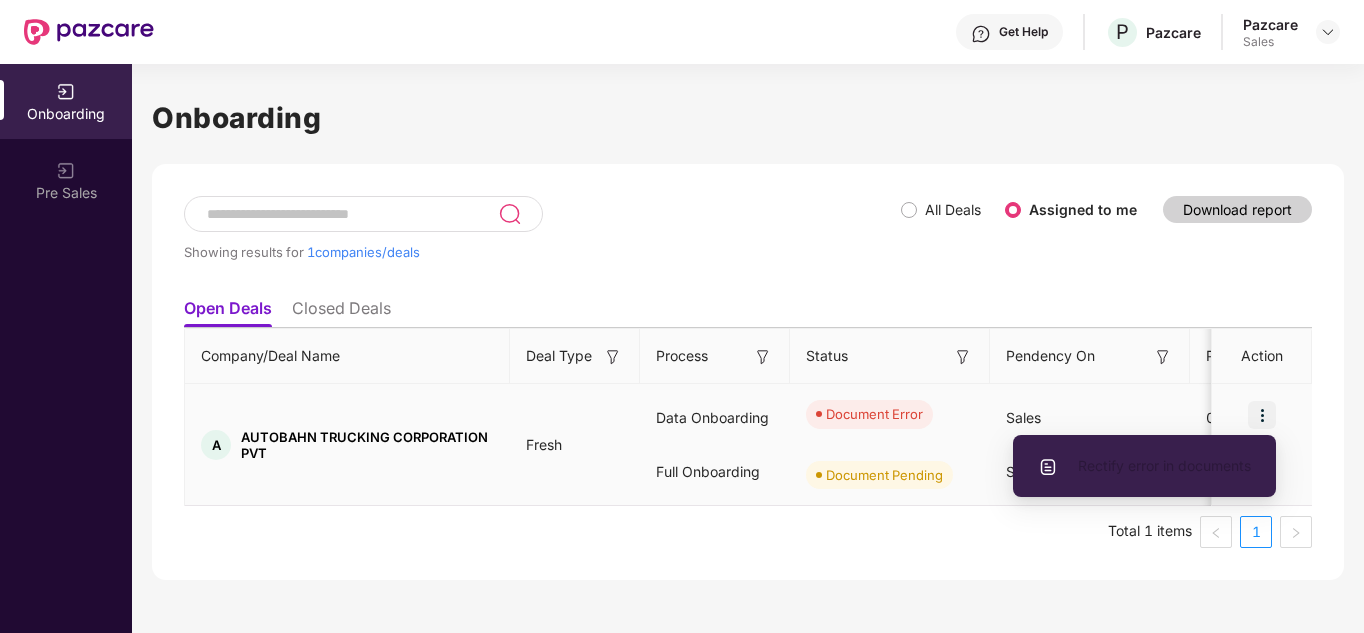 click on "Rectify error in documents" at bounding box center (1144, 466) 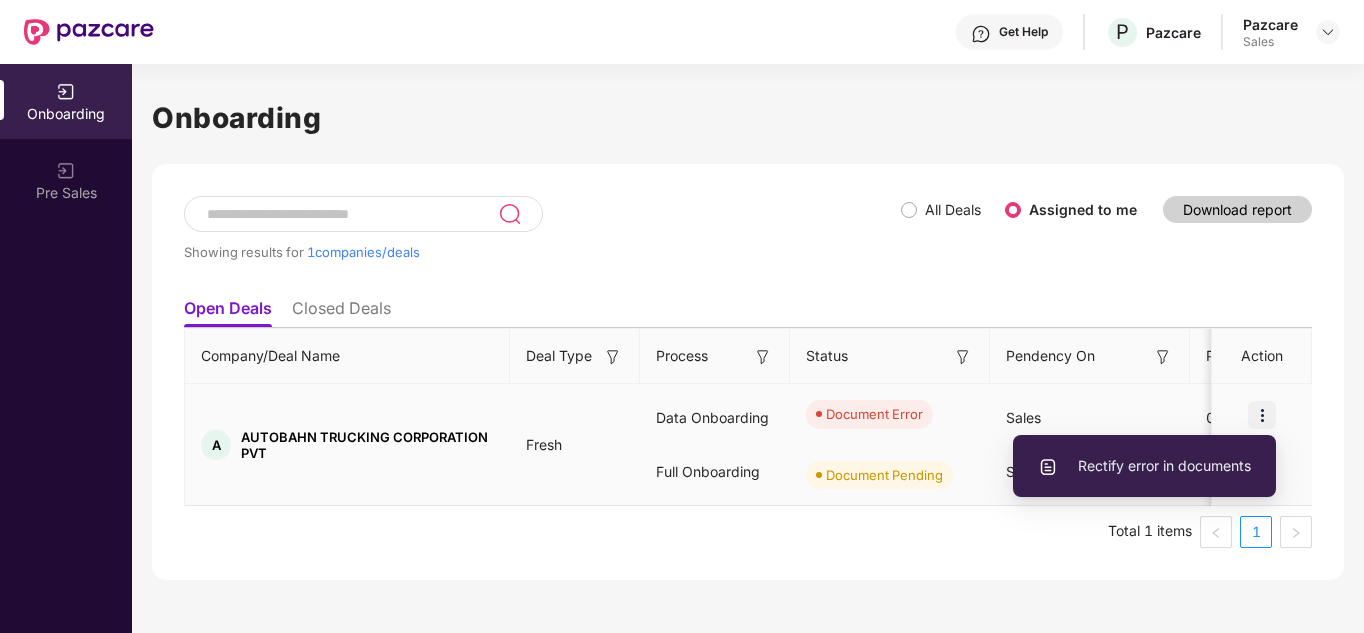 click on "Rectify error in documents" at bounding box center (1144, 466) 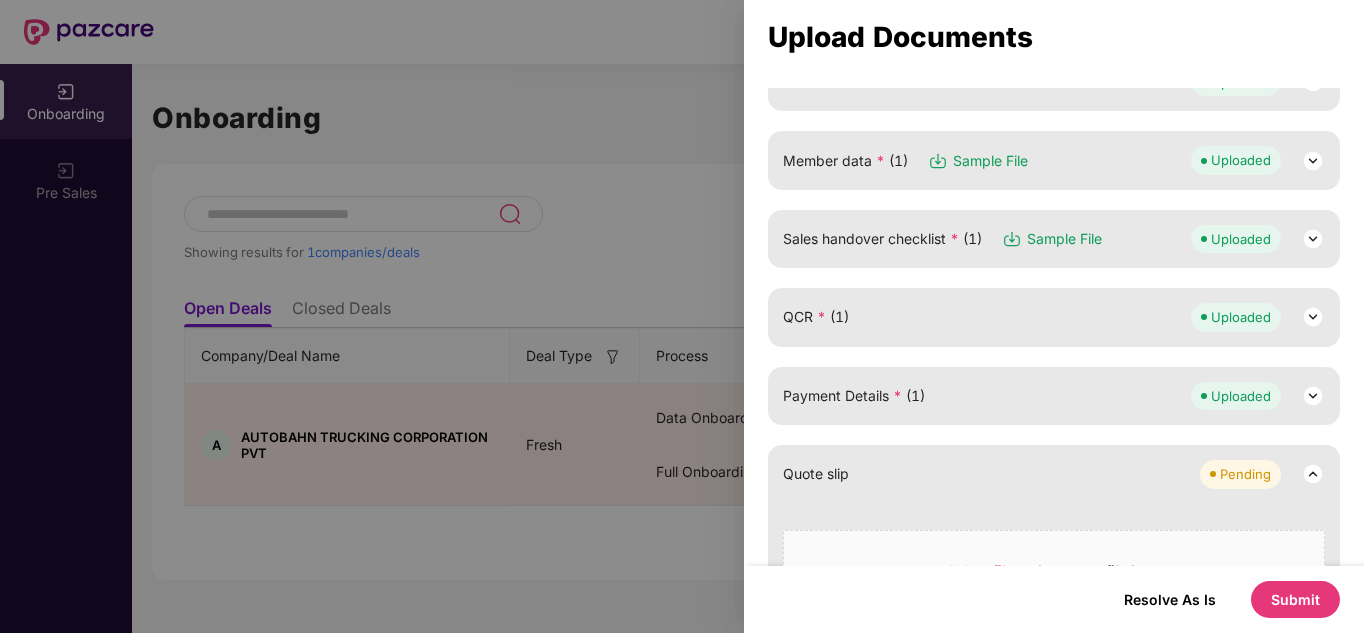scroll, scrollTop: 323, scrollLeft: 0, axis: vertical 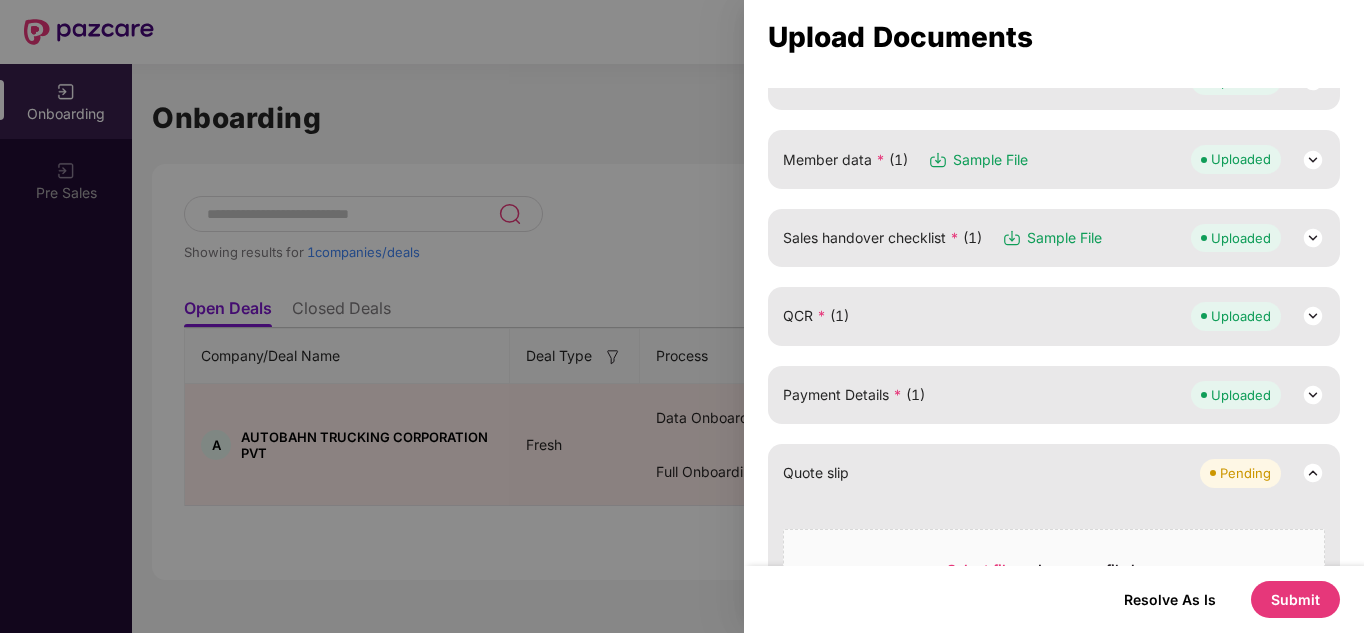 click on "Member data   *   (1) Sample File Uploaded" at bounding box center (1054, 159) 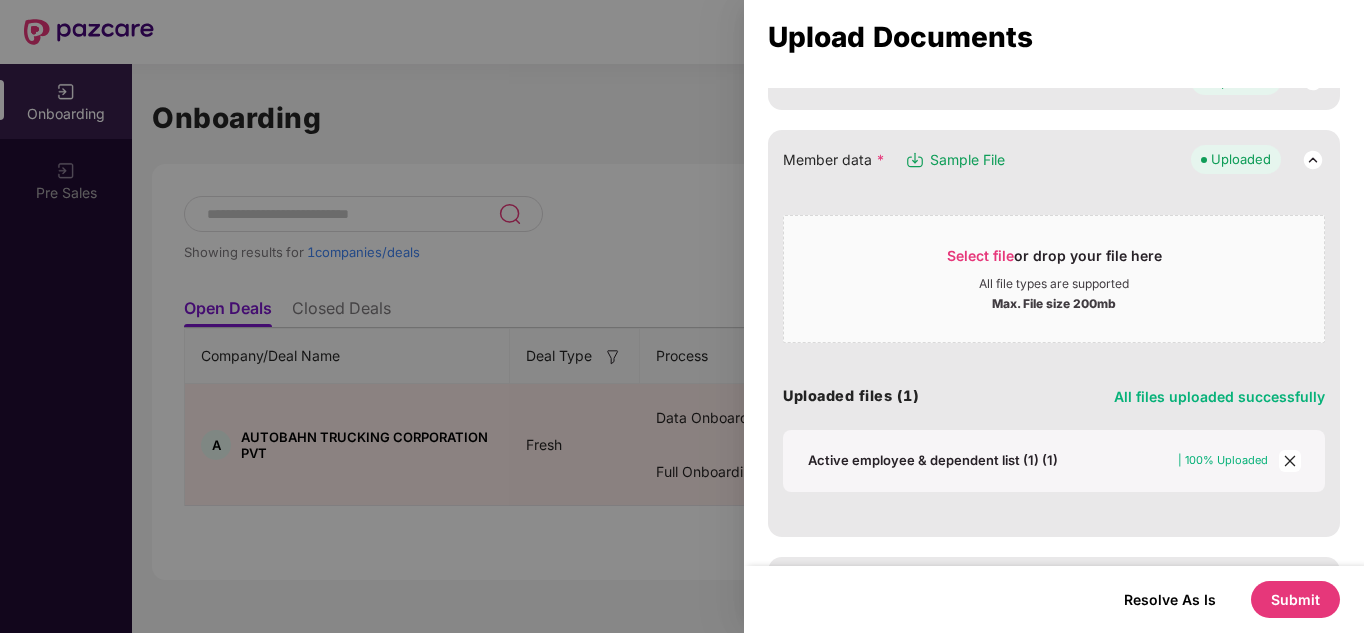 click 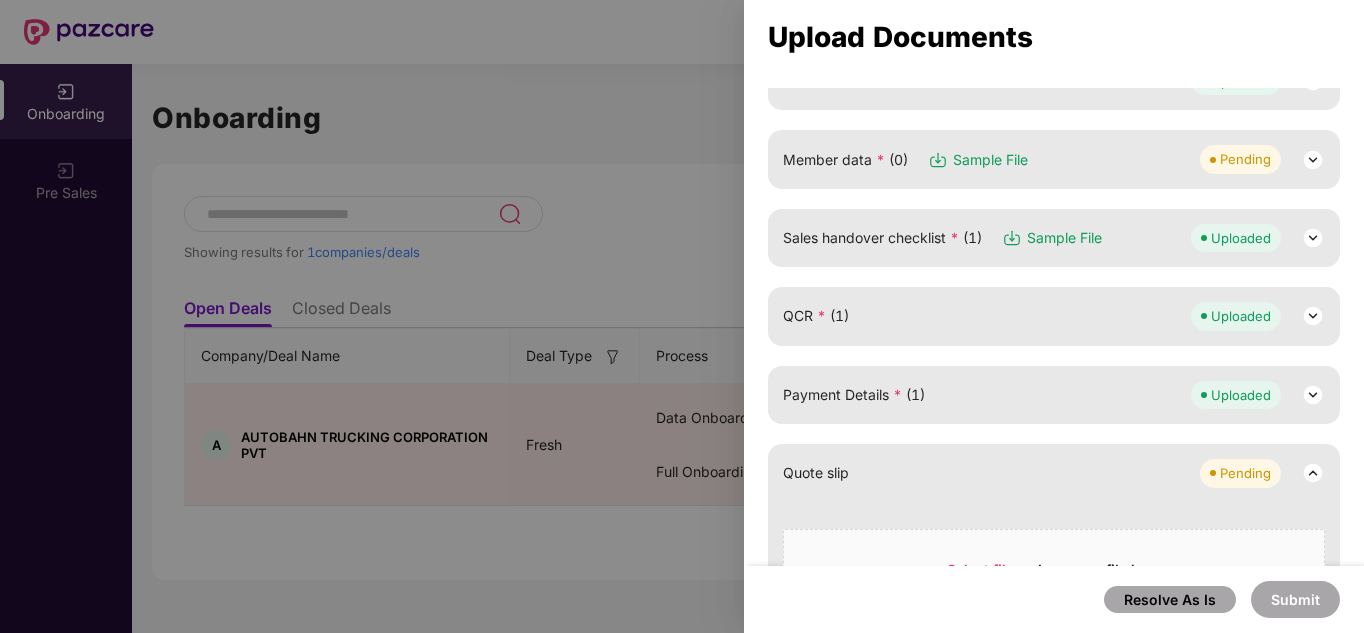 click on "Member data   *   (0) Sample File Pending" at bounding box center (1054, 159) 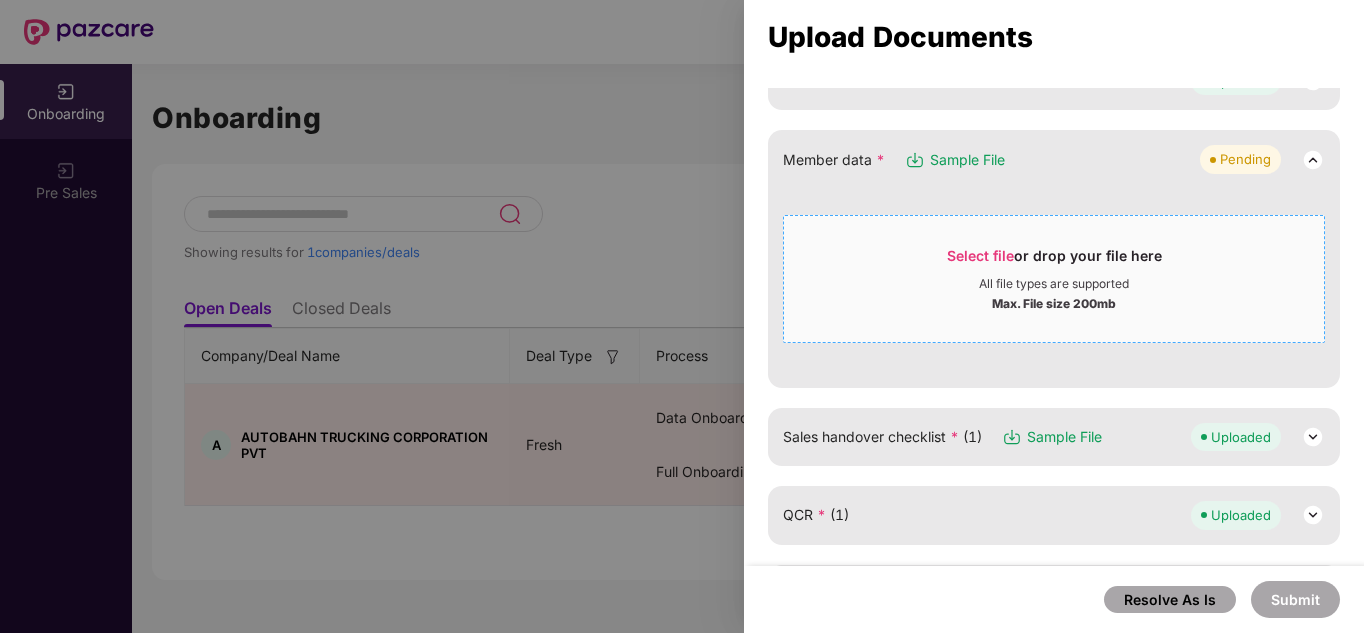 click on "Select file  or drop your file here All file types are supported Max. File size 200mb" at bounding box center [1054, 279] 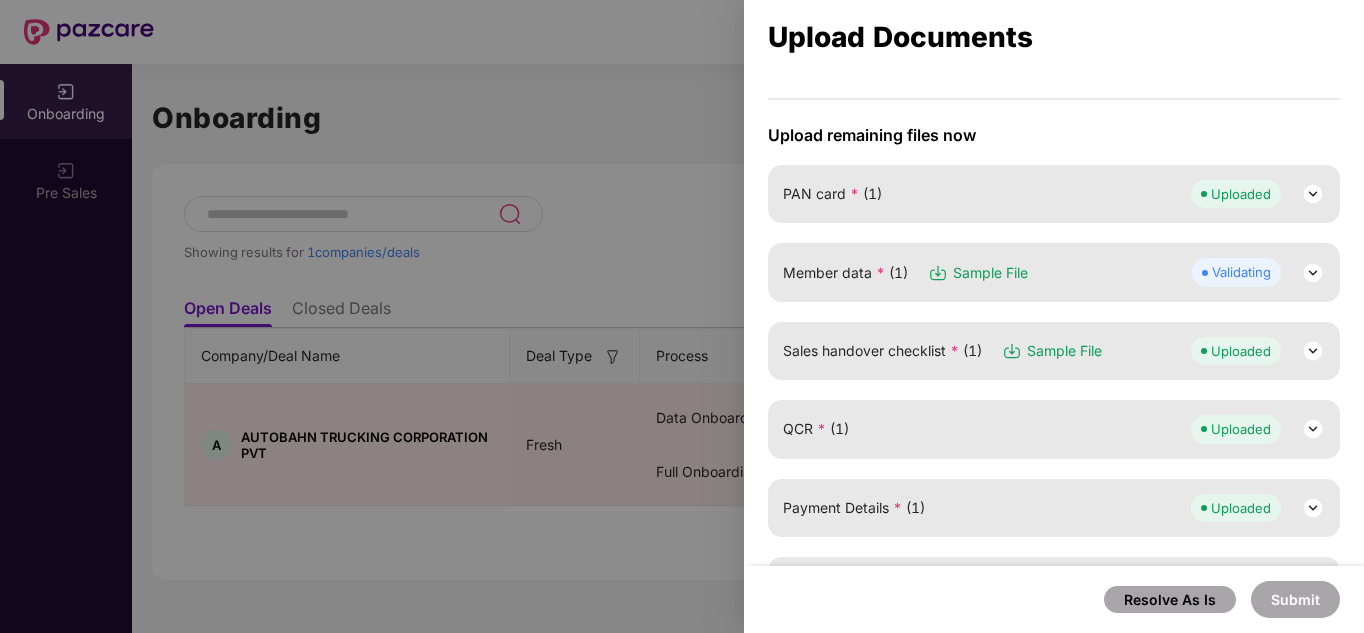 scroll, scrollTop: 205, scrollLeft: 0, axis: vertical 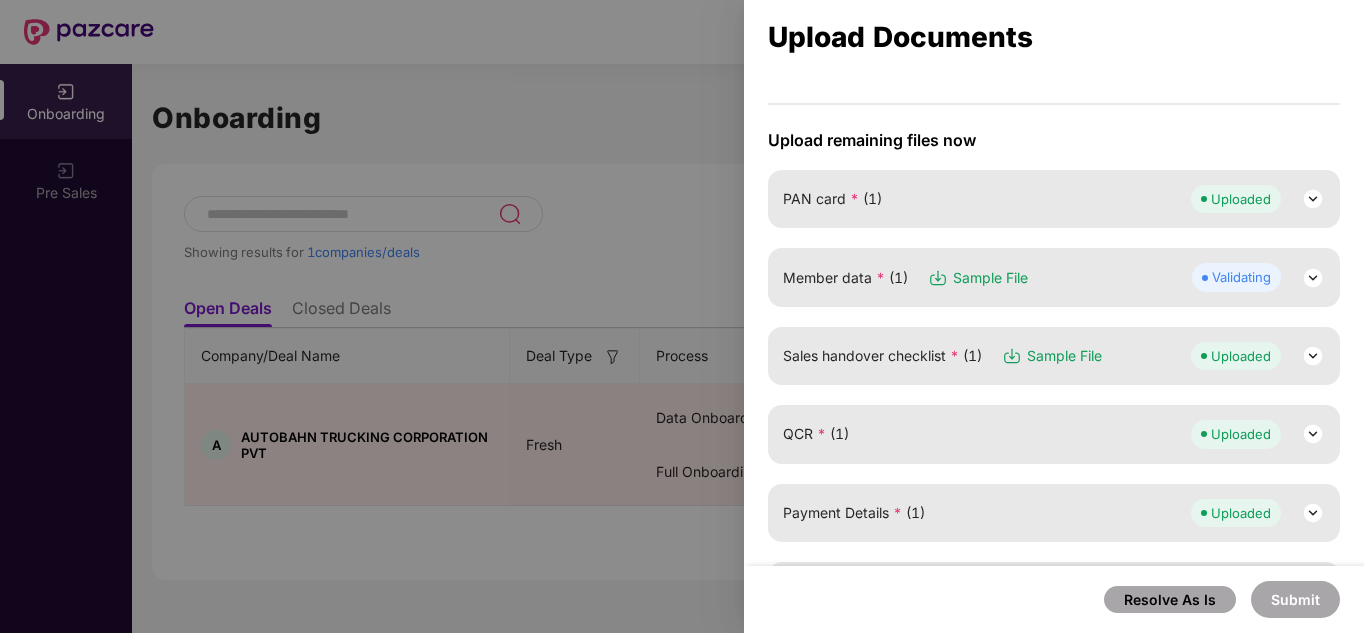 click on "QCR   *   (1) Uploaded" at bounding box center [1054, 434] 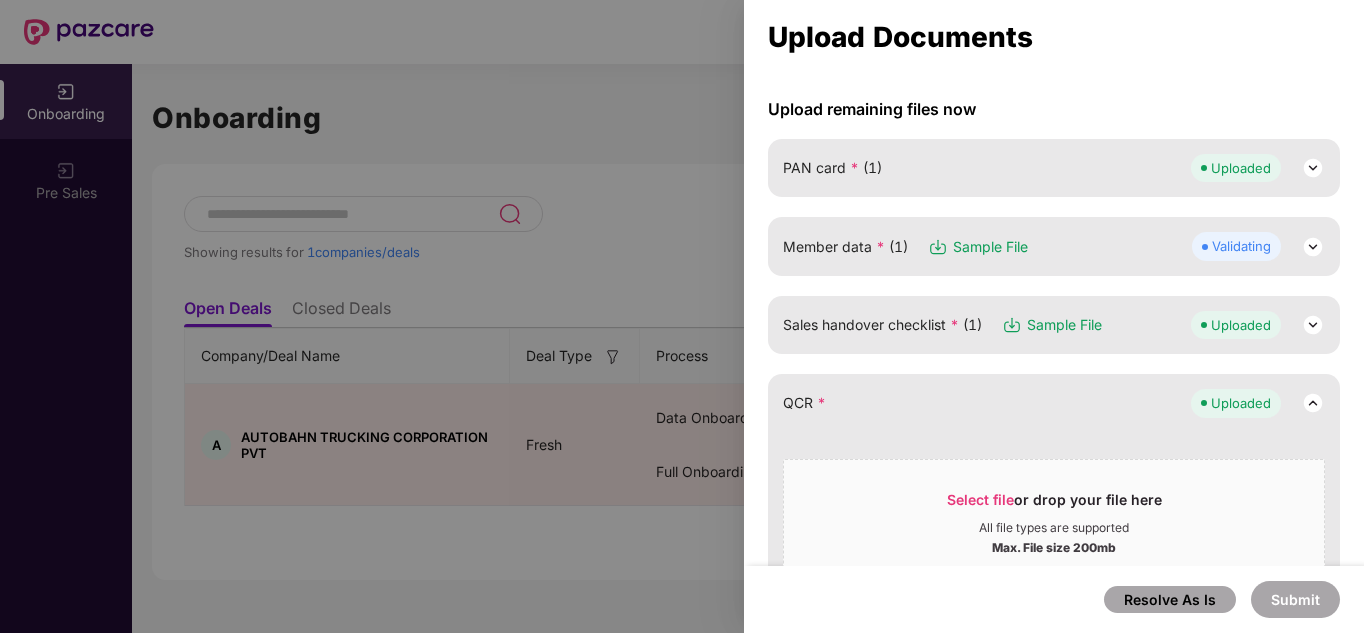 scroll, scrollTop: 233, scrollLeft: 0, axis: vertical 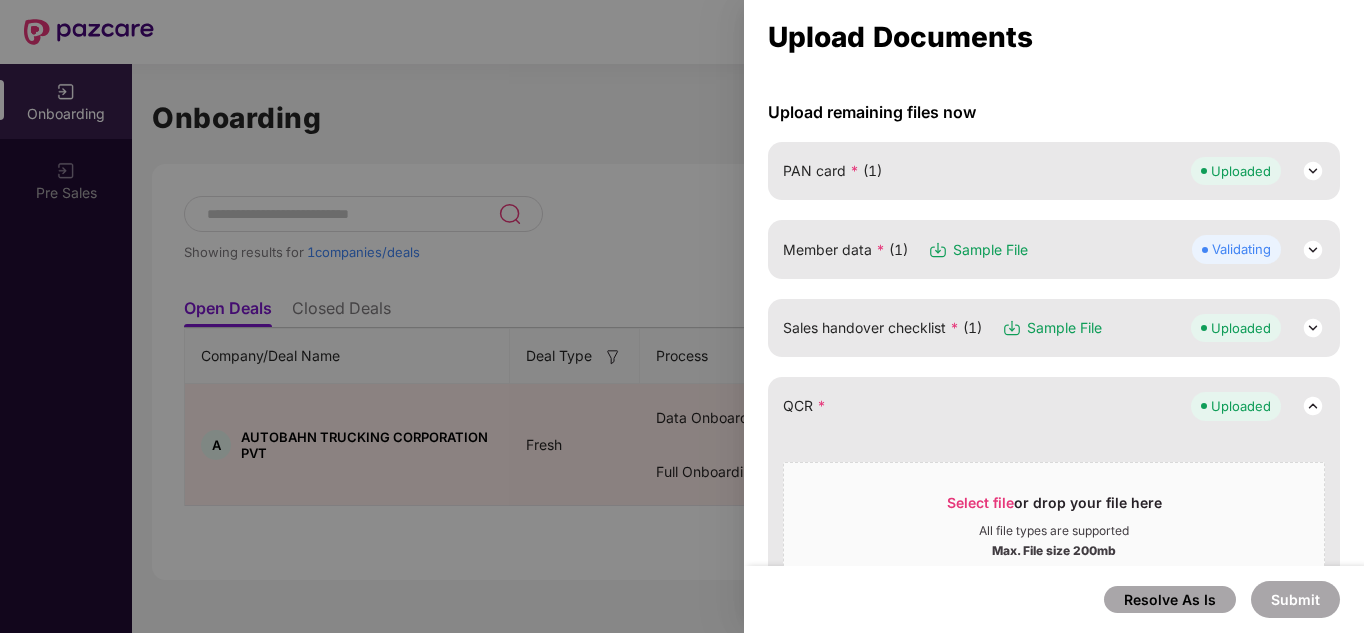 drag, startPoint x: 1127, startPoint y: 309, endPoint x: 1134, endPoint y: 317, distance: 10.630146 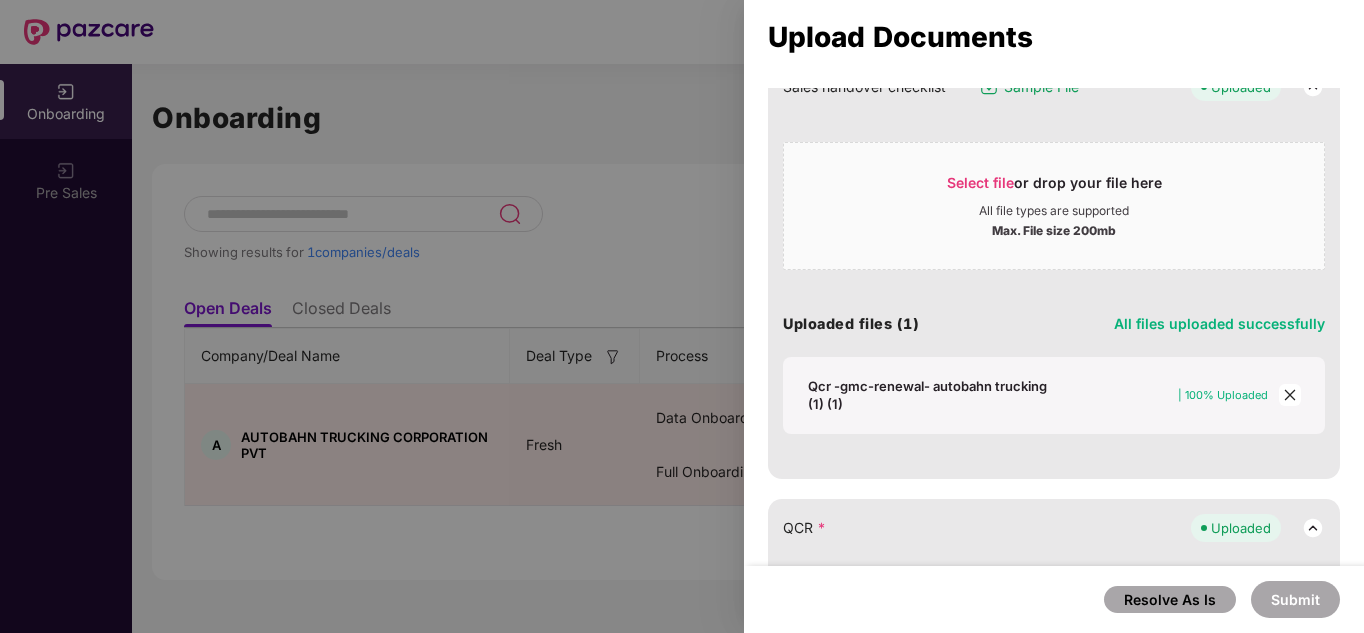 scroll, scrollTop: 477, scrollLeft: 0, axis: vertical 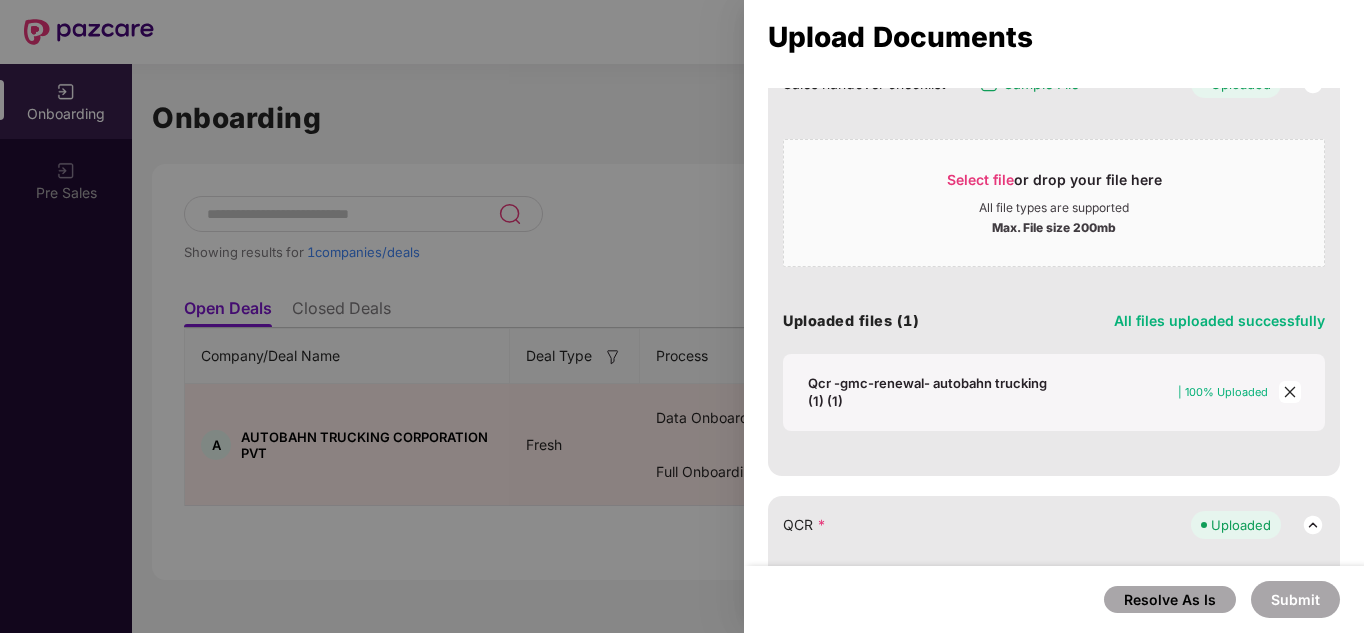 click on "Qcr -gmc-renewal-  autobahn trucking (1) (1)" at bounding box center (934, 392) 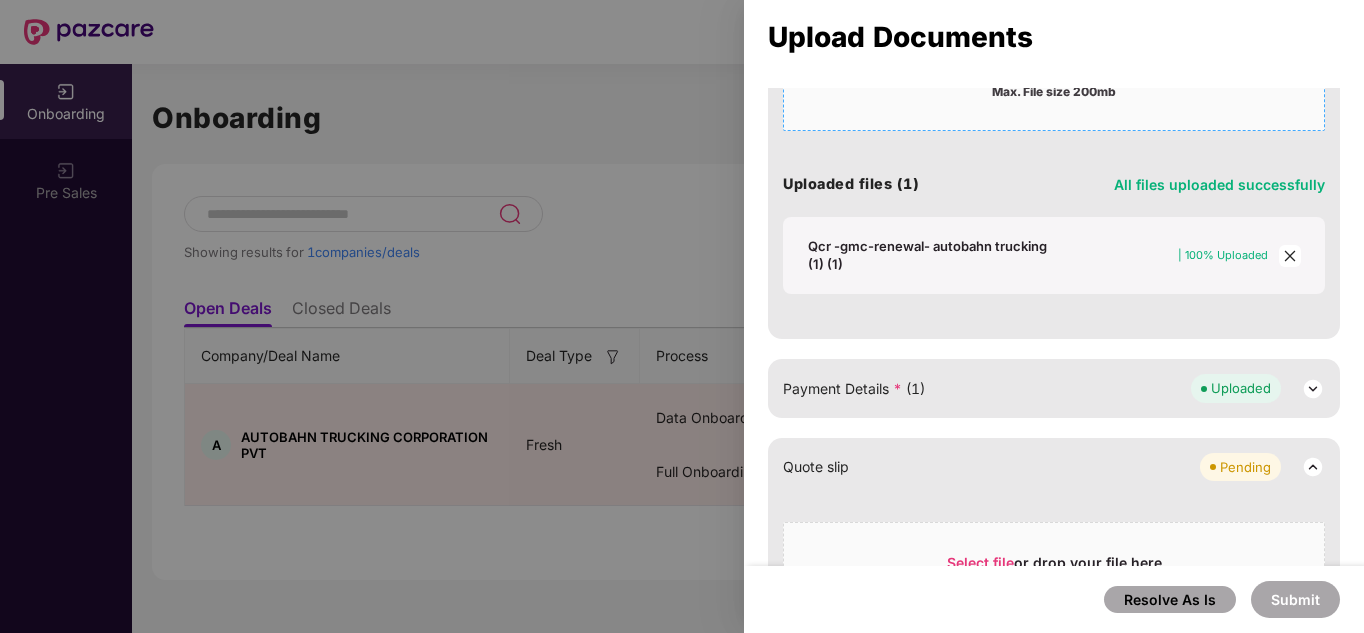 scroll, scrollTop: 693, scrollLeft: 0, axis: vertical 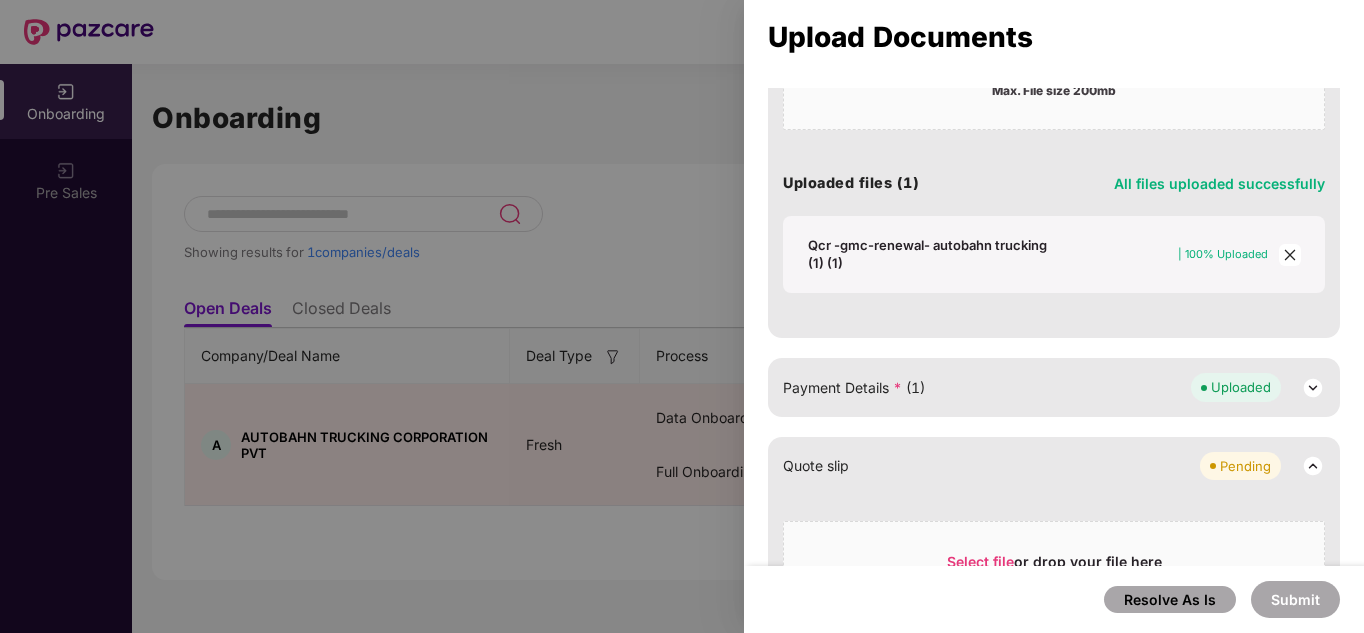 click 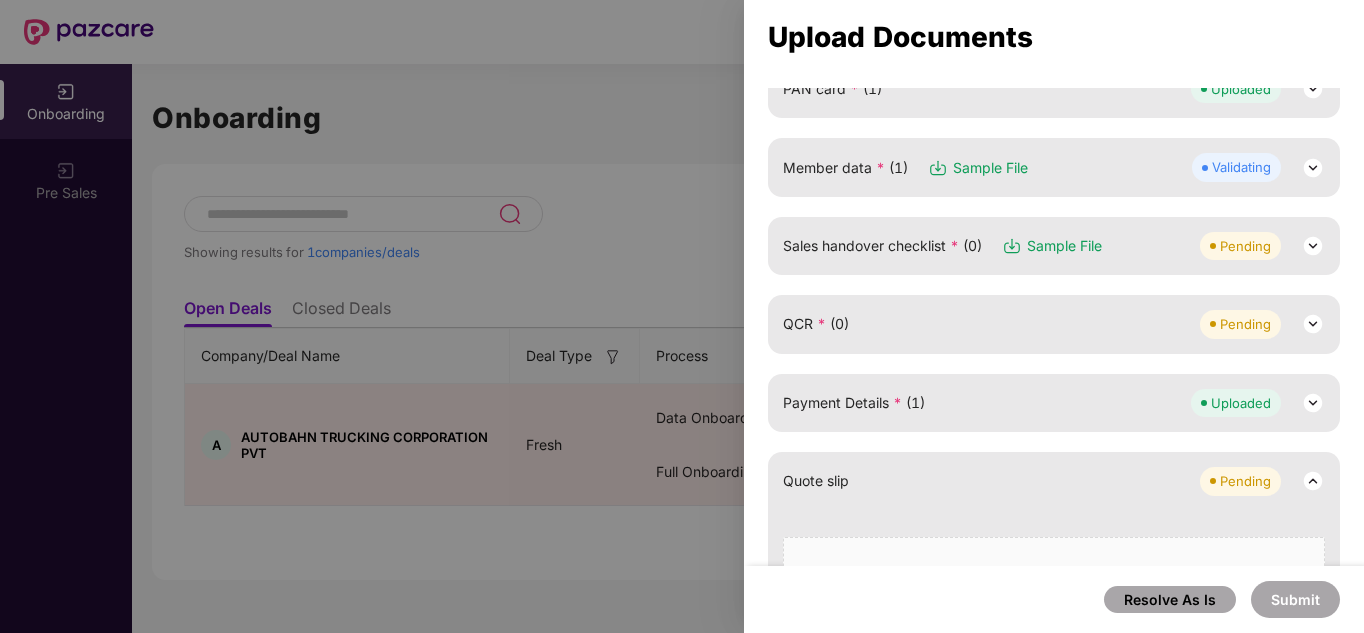 scroll, scrollTop: 314, scrollLeft: 0, axis: vertical 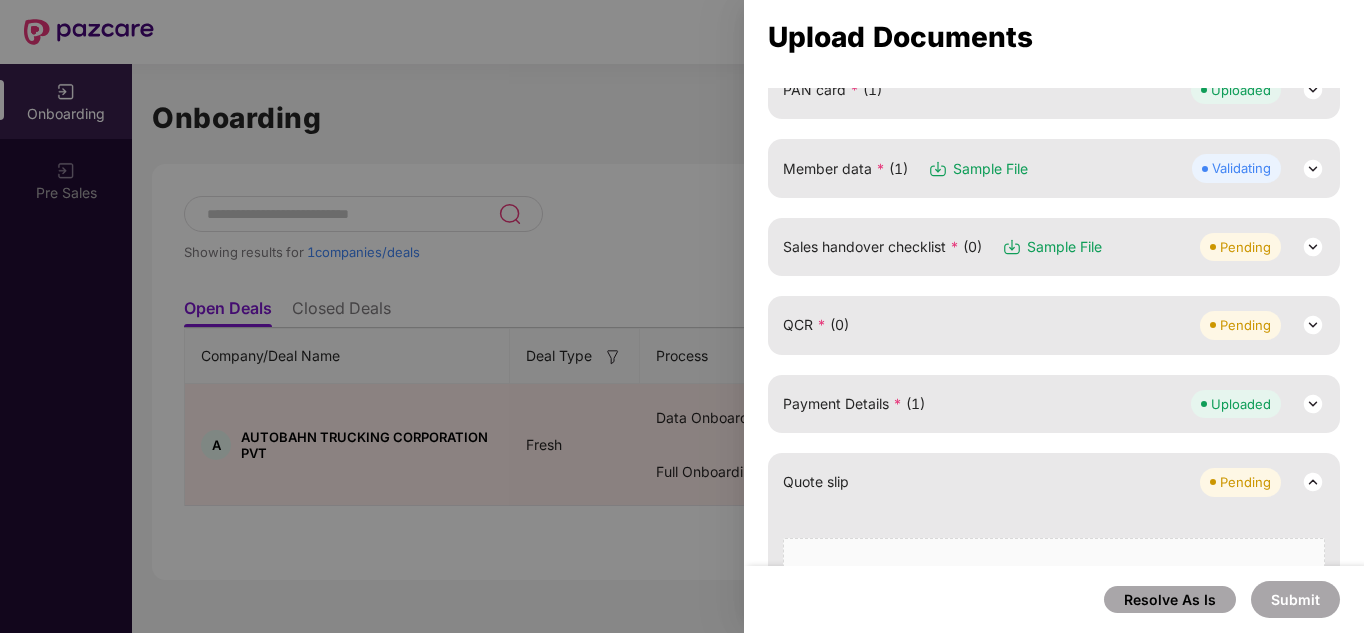 click on "Sales handover checklist   *   (0) Sample File Pending" at bounding box center (1054, 247) 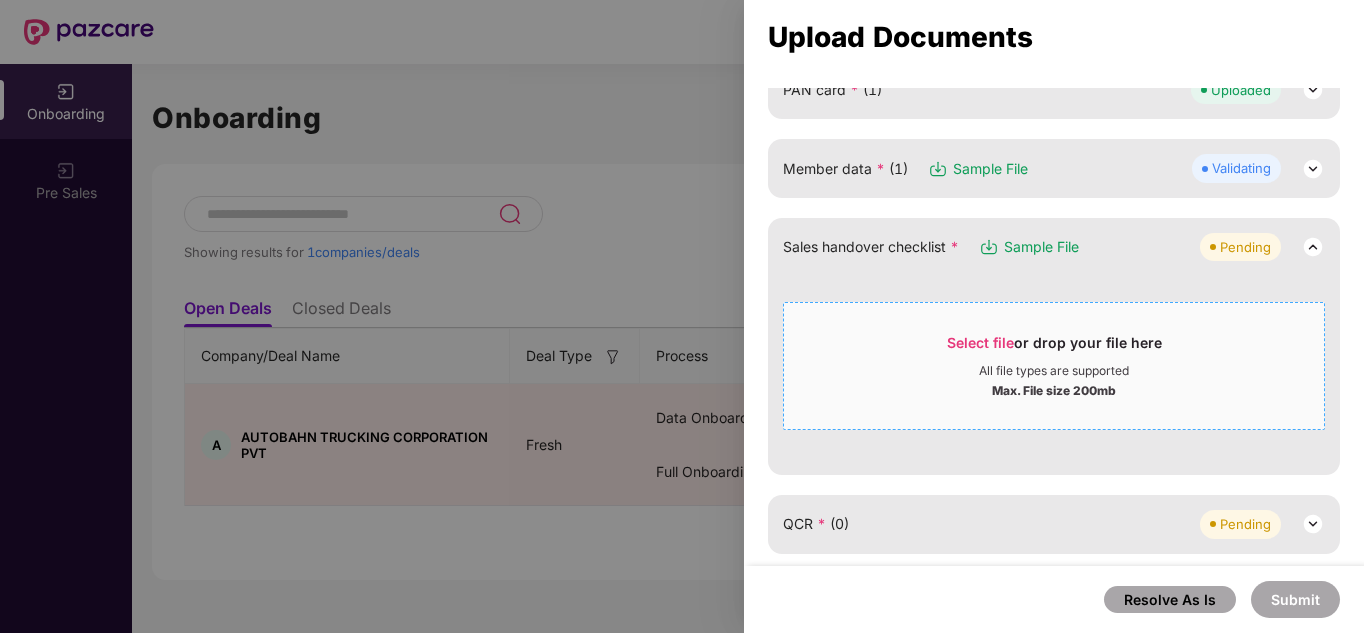 click on "Select file" at bounding box center (980, 342) 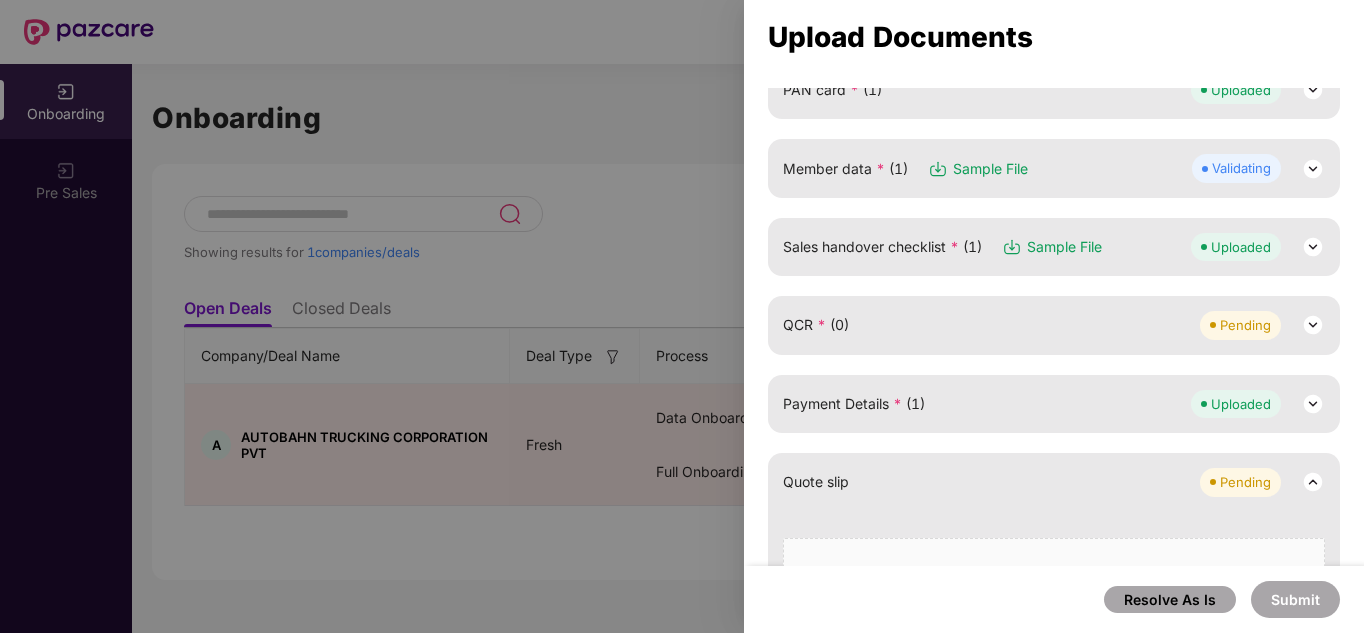 click on "QCR   *   (0) Pending" at bounding box center [1054, 325] 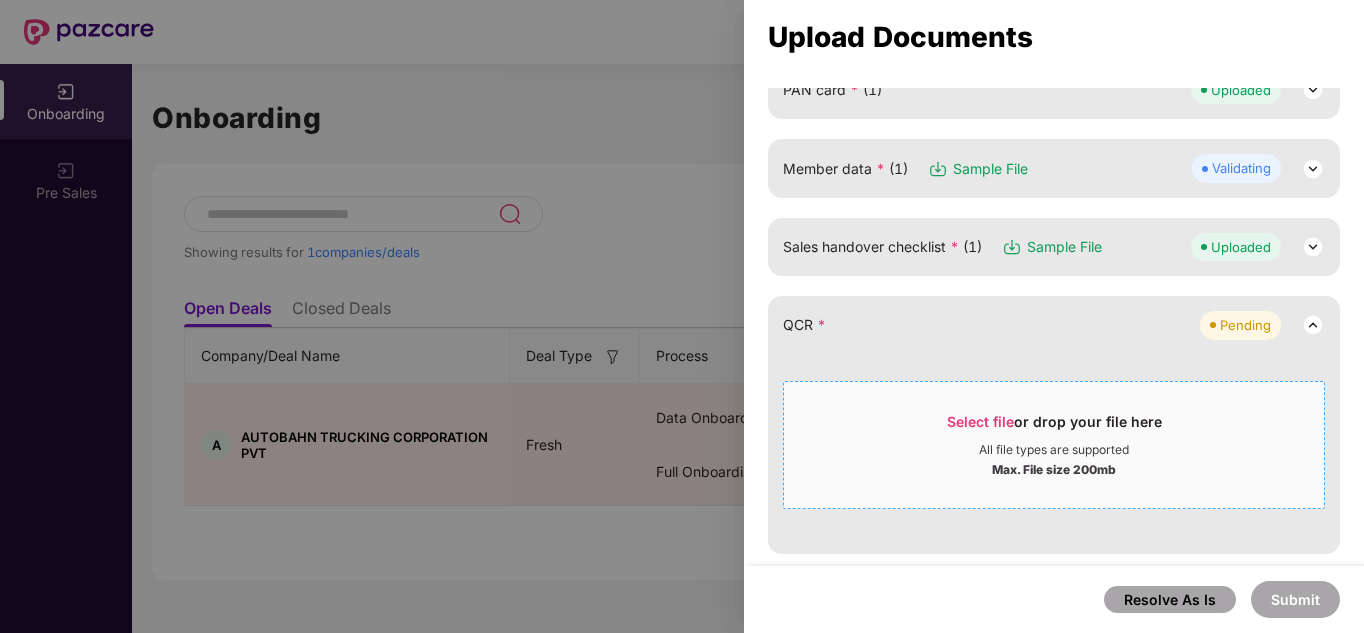 click on "Select file  or drop your file here All file types are supported Max. File size 200mb" at bounding box center (1054, 445) 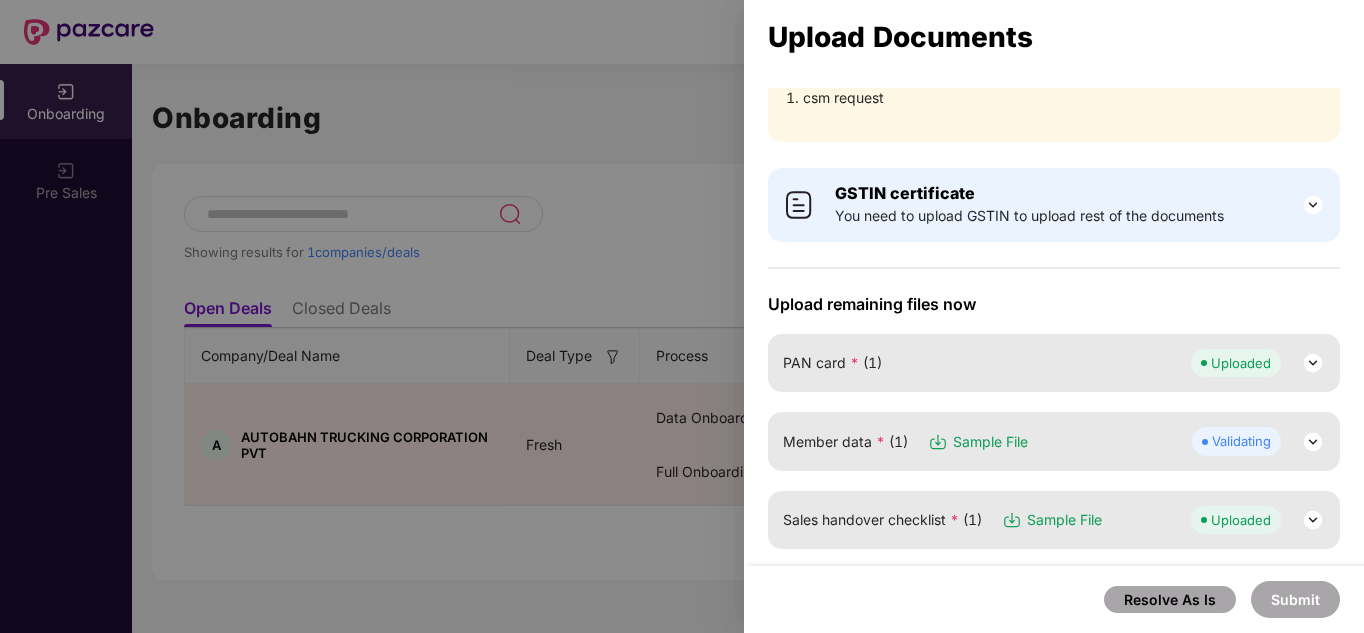 scroll, scrollTop: 0, scrollLeft: 0, axis: both 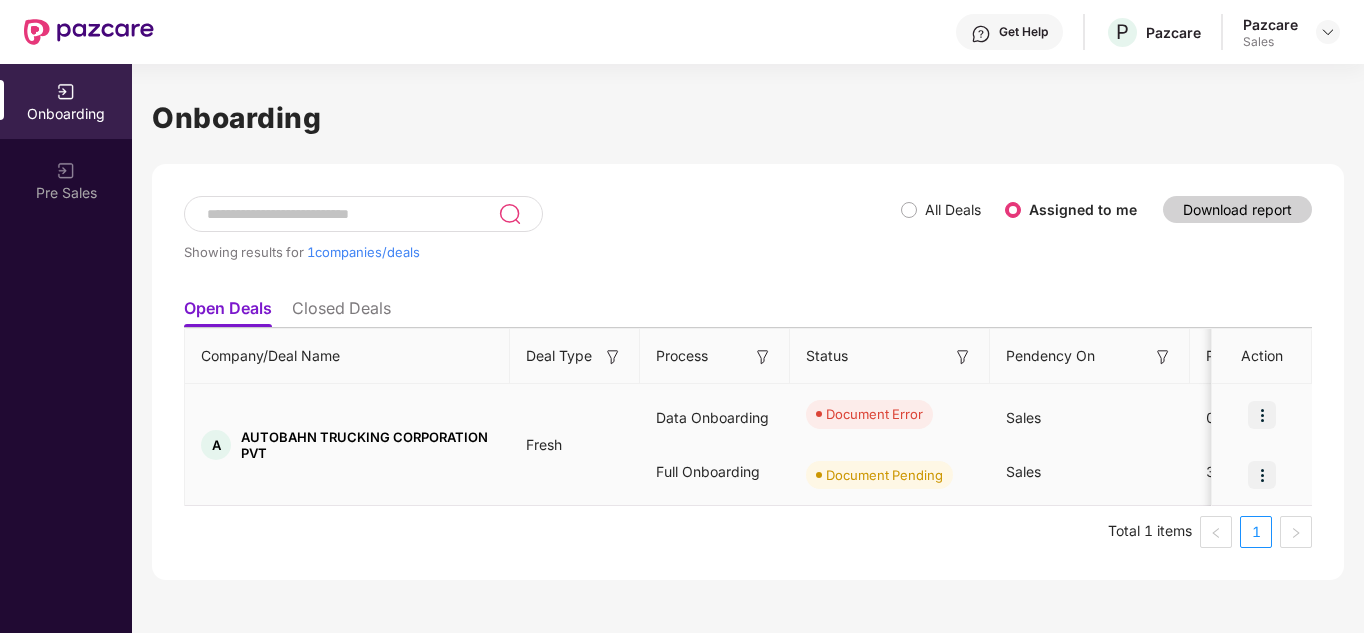 click at bounding box center [1262, 415] 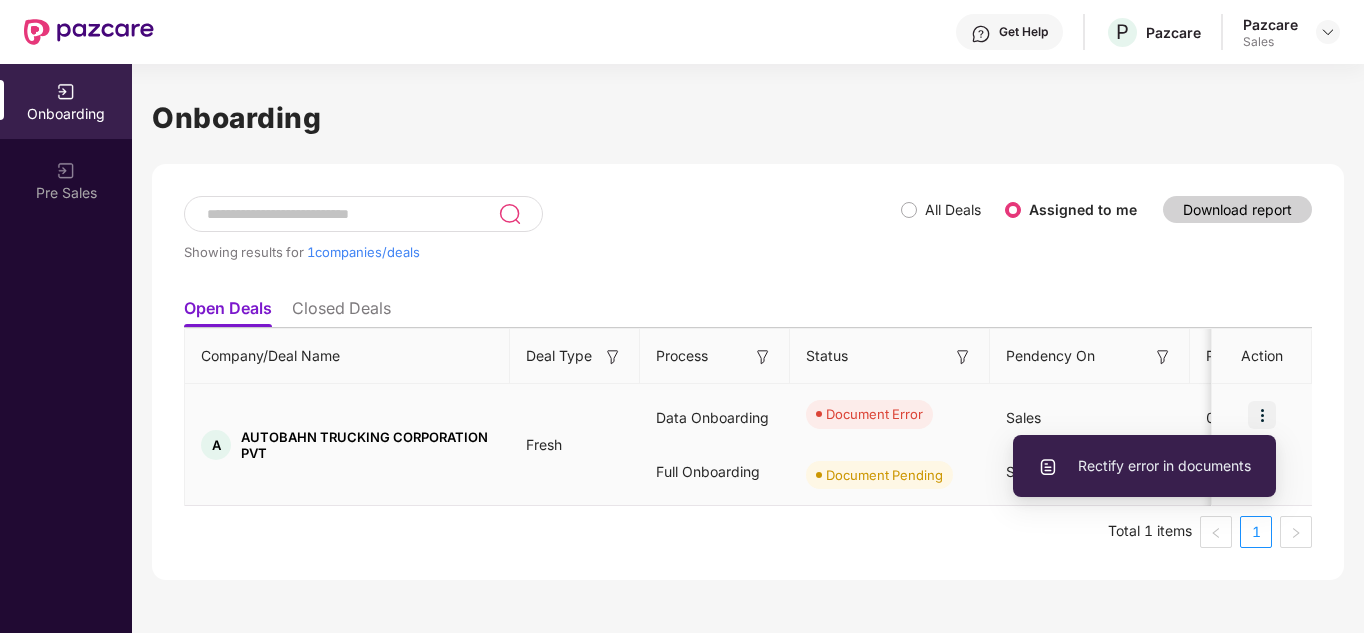 click on "Rectify error in documents" at bounding box center [1144, 466] 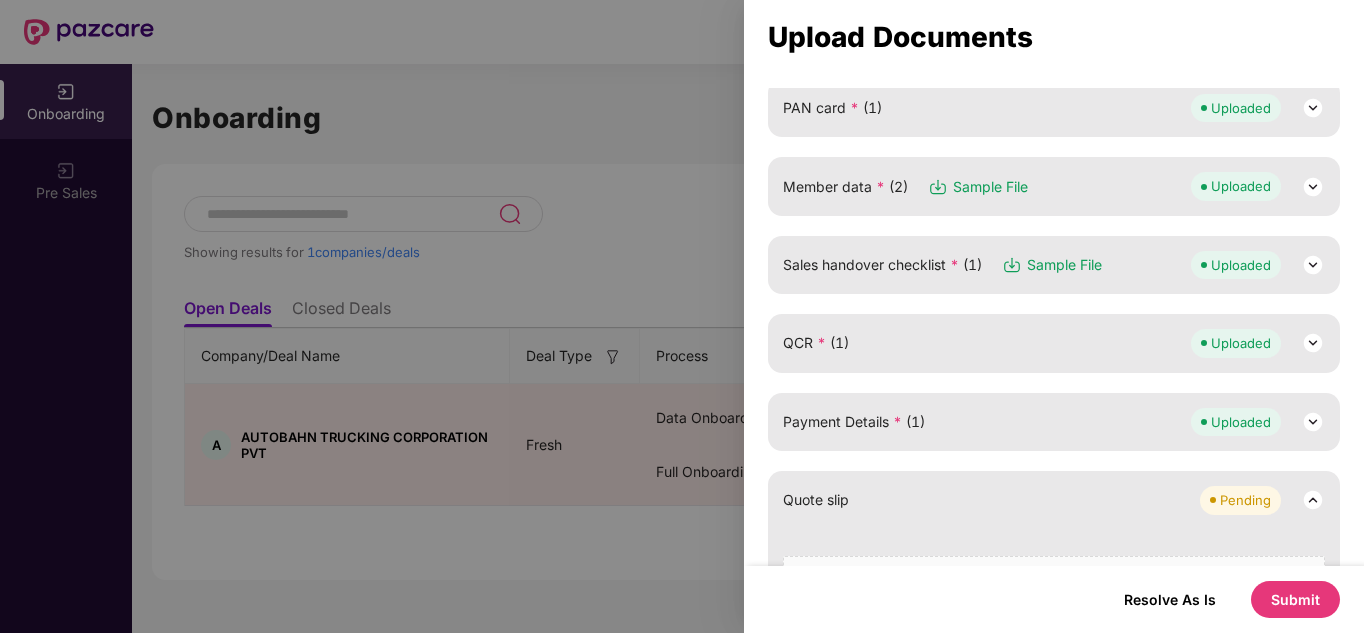 scroll, scrollTop: 301, scrollLeft: 0, axis: vertical 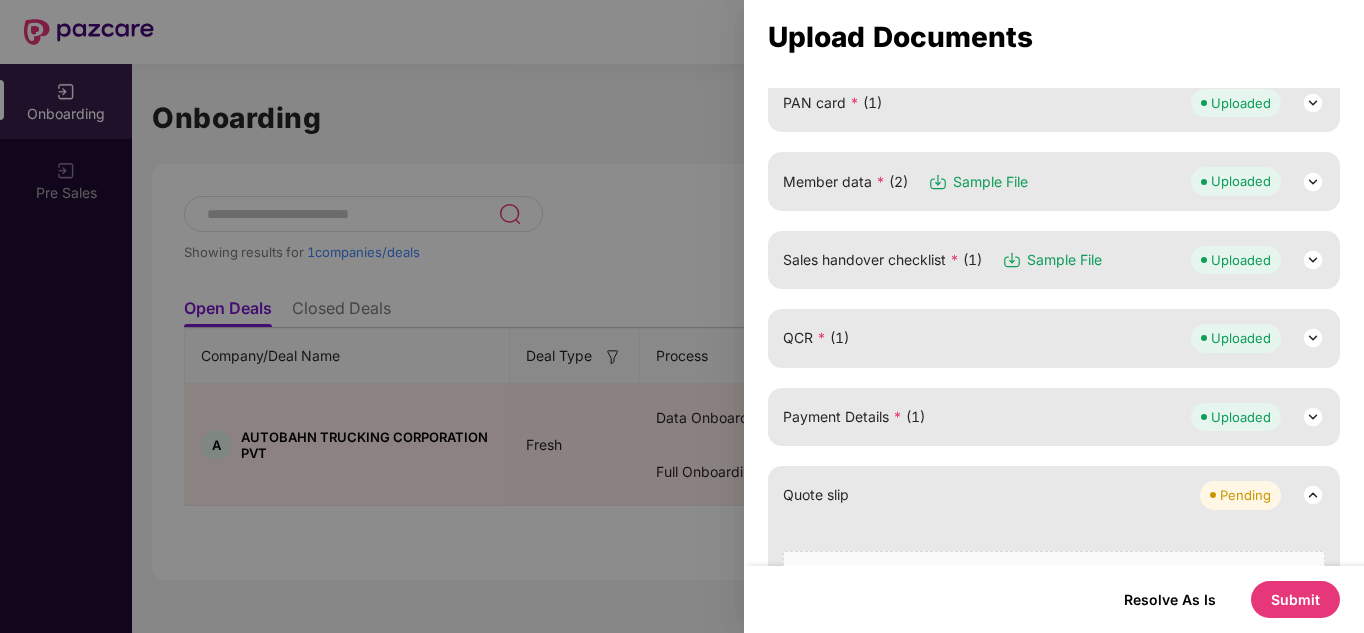 click on "Member data   *   (2) Sample File Uploaded" at bounding box center (1054, 181) 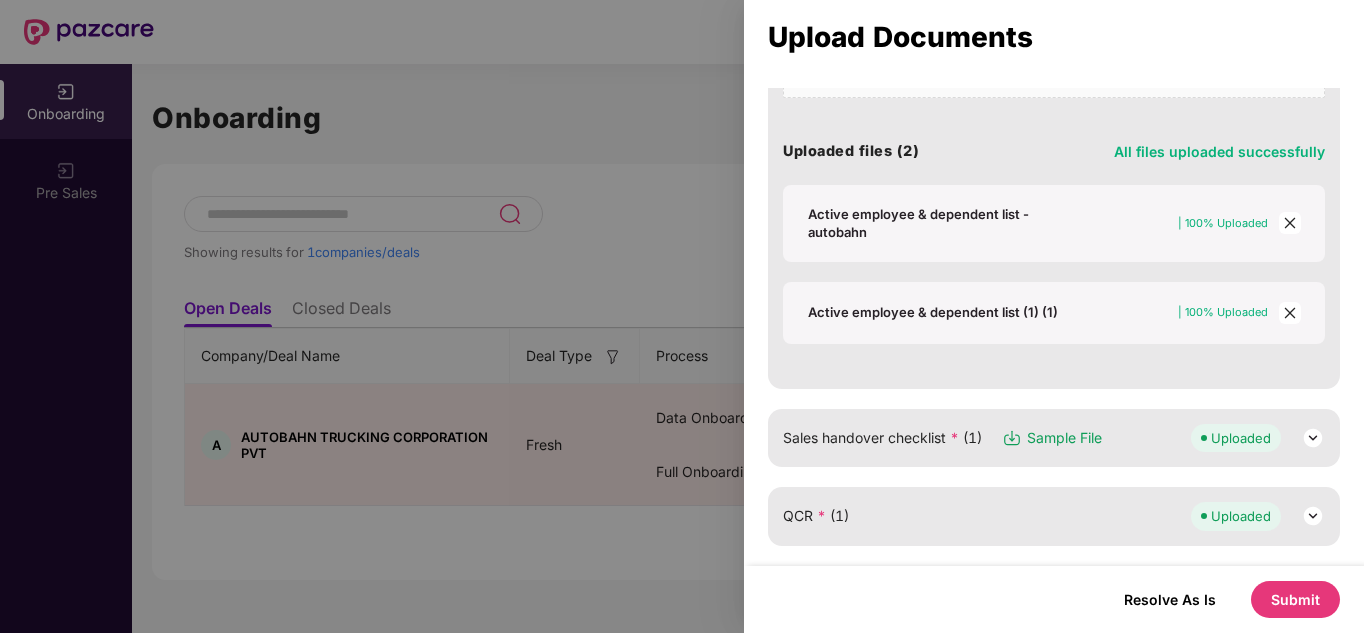 scroll, scrollTop: 572, scrollLeft: 0, axis: vertical 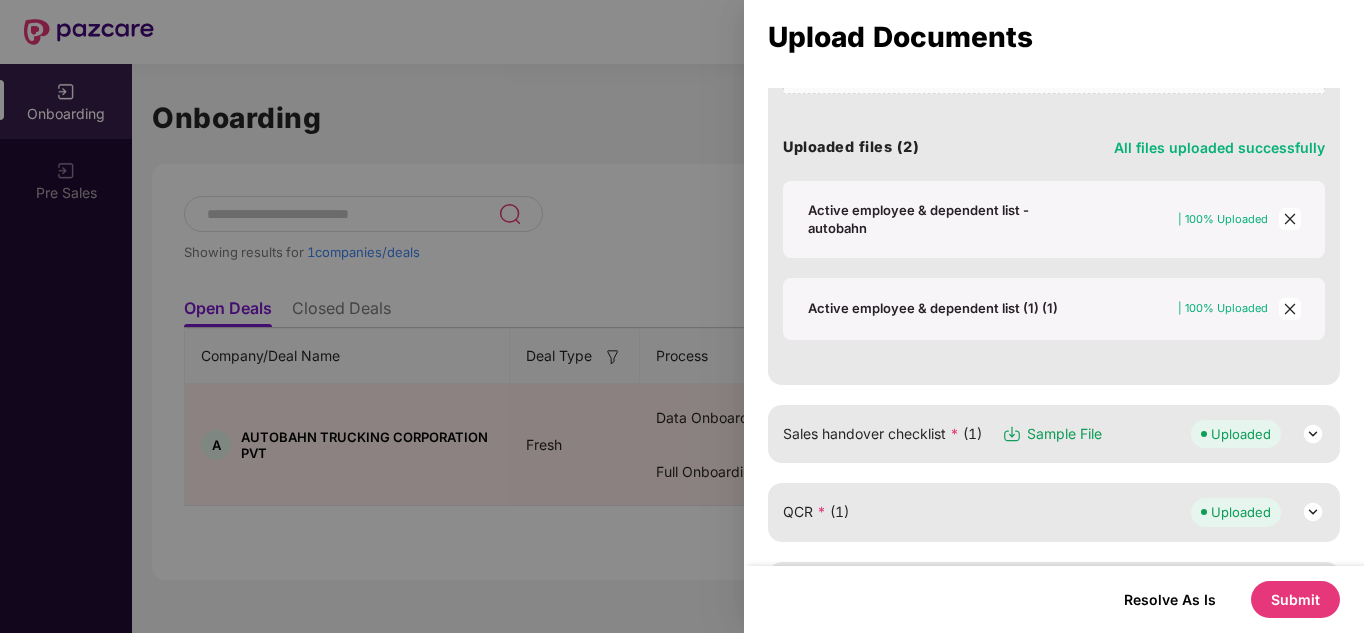 click 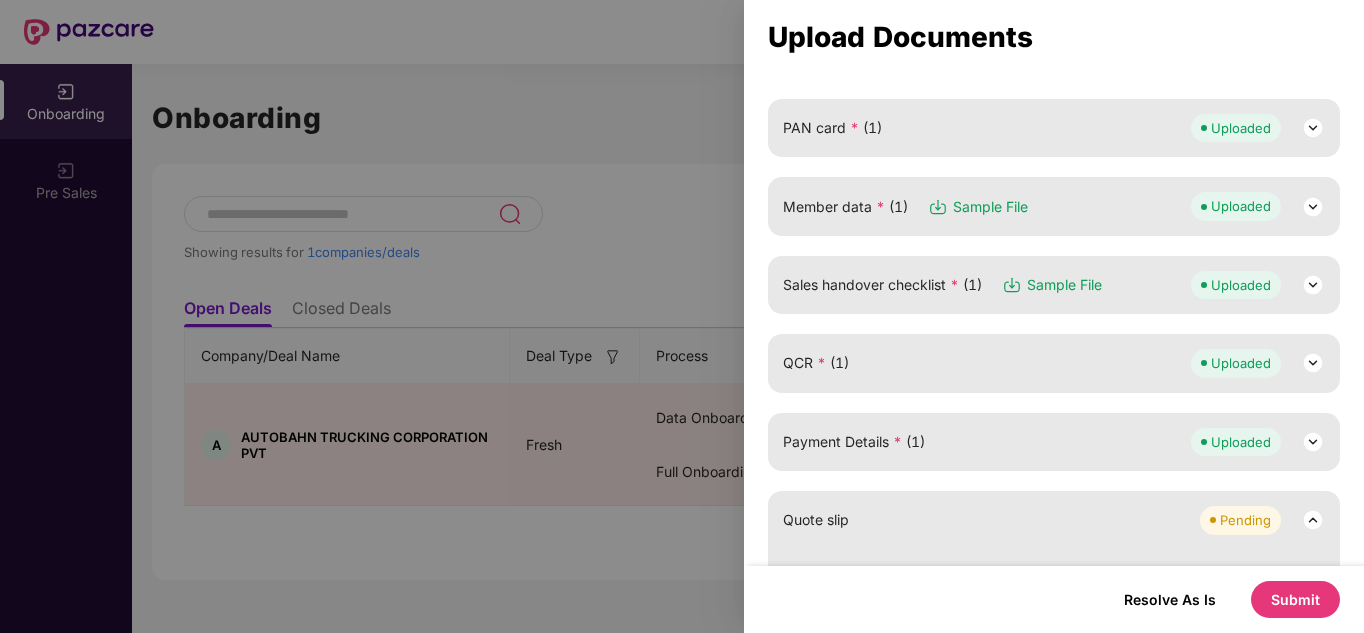 scroll, scrollTop: 275, scrollLeft: 0, axis: vertical 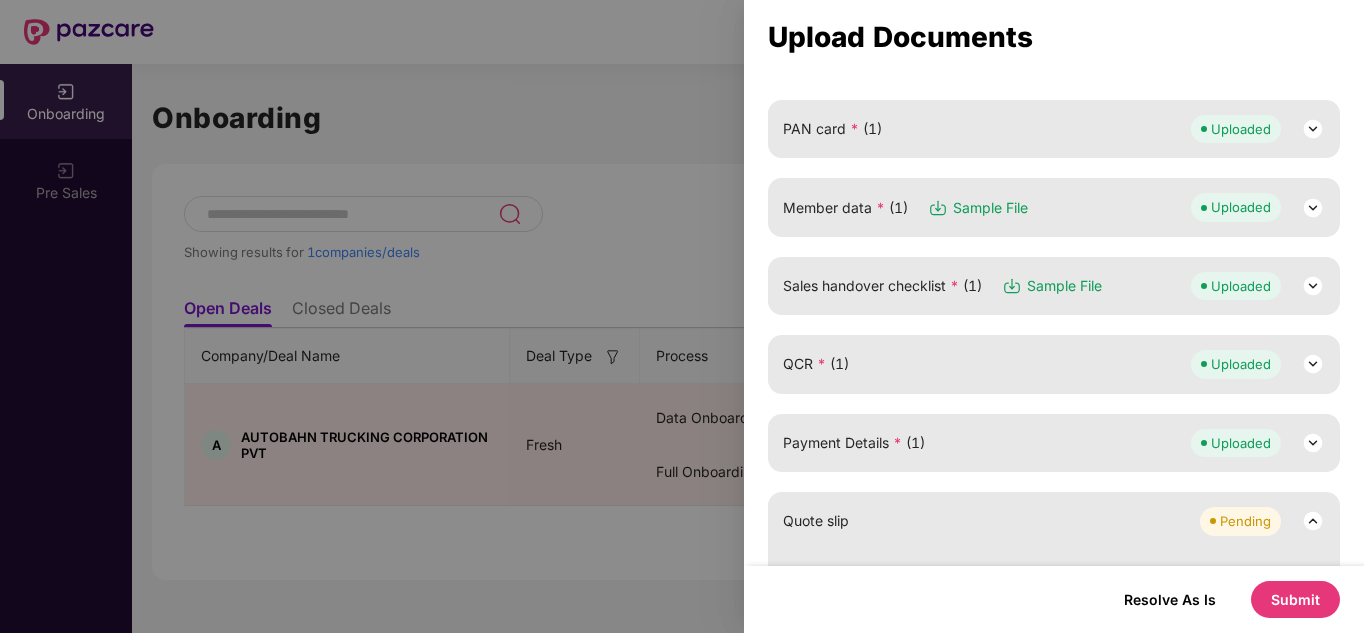 click on "Sales handover checklist   *   (1) Sample File Uploaded" at bounding box center (1054, 286) 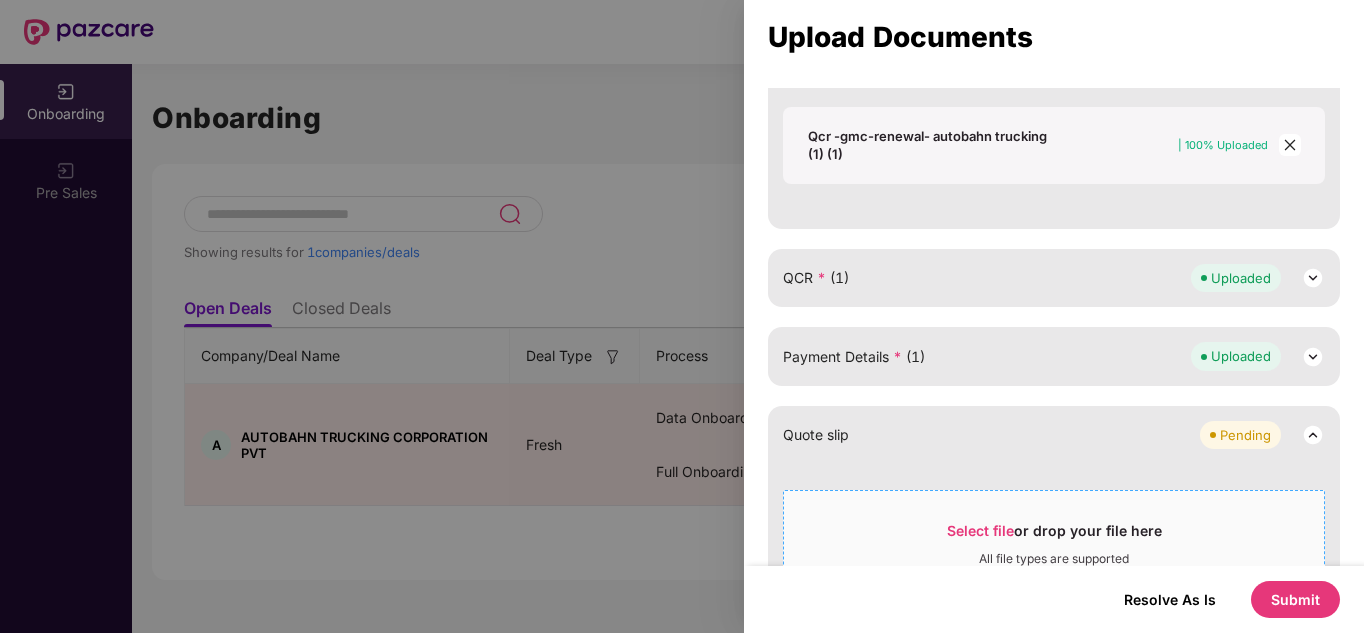 scroll, scrollTop: 727, scrollLeft: 0, axis: vertical 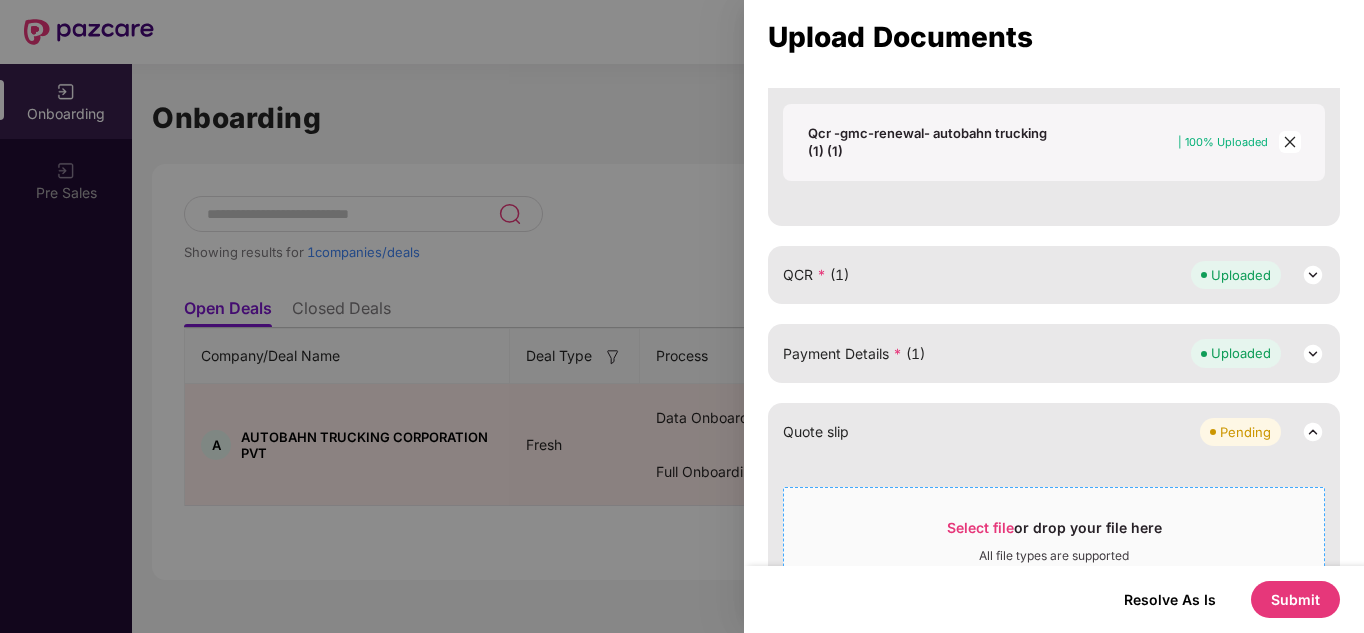 click on "QCR   *   (1) Uploaded" at bounding box center [1054, 275] 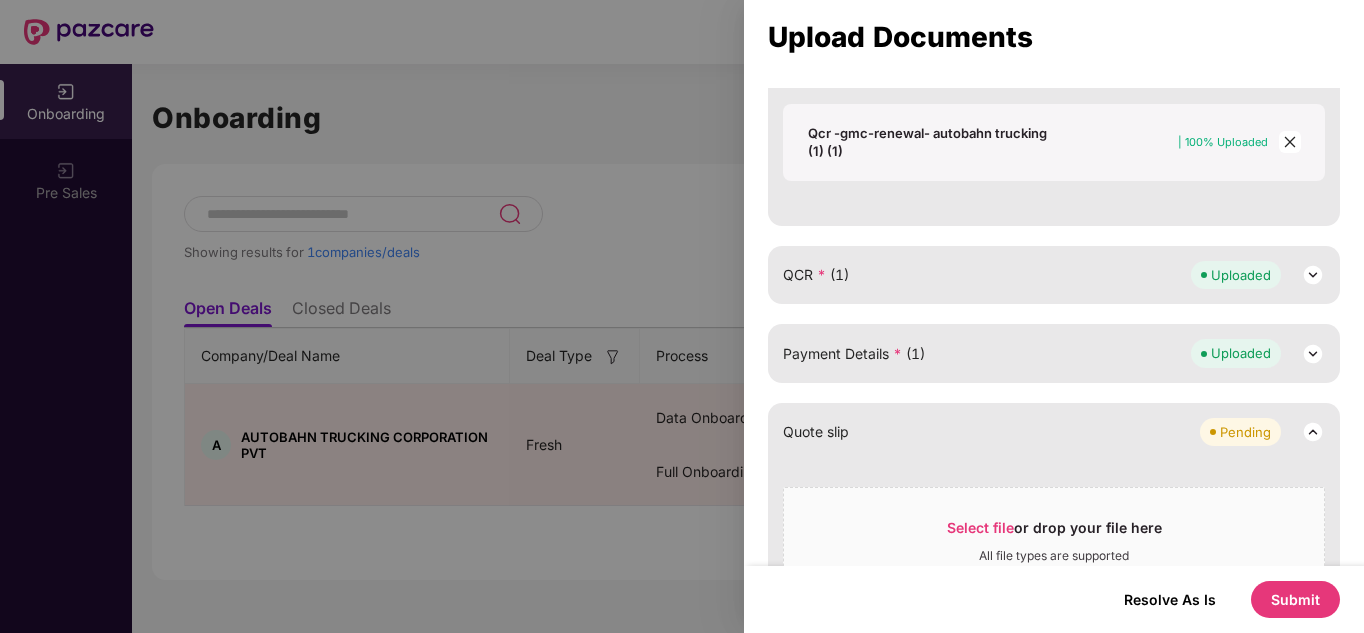 click on "QCR   *   (1) Uploaded" at bounding box center [1054, 275] 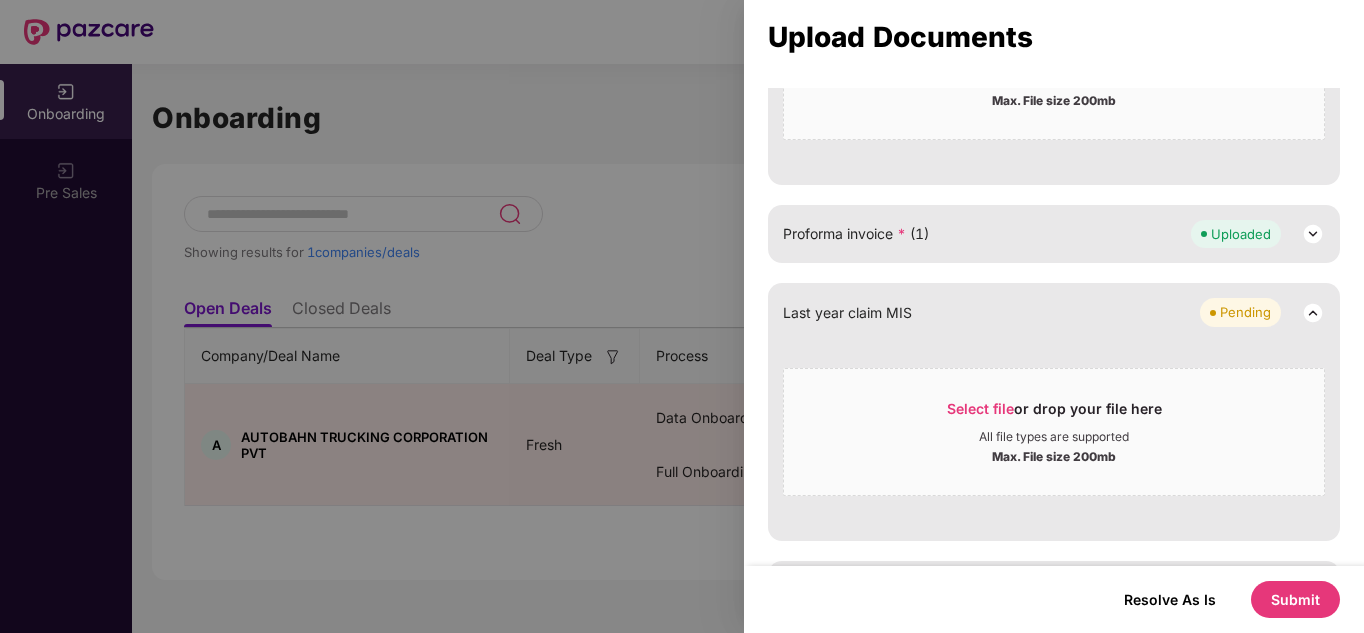 scroll, scrollTop: 1630, scrollLeft: 0, axis: vertical 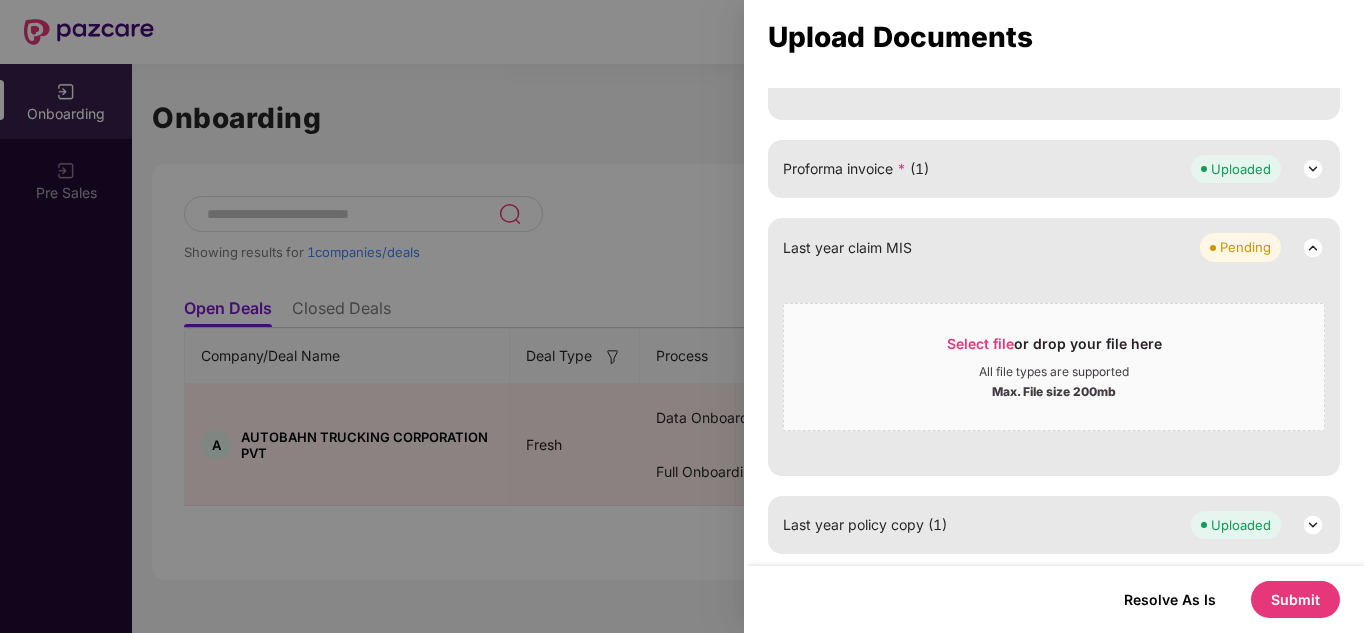 click on "Submit" at bounding box center [1295, 599] 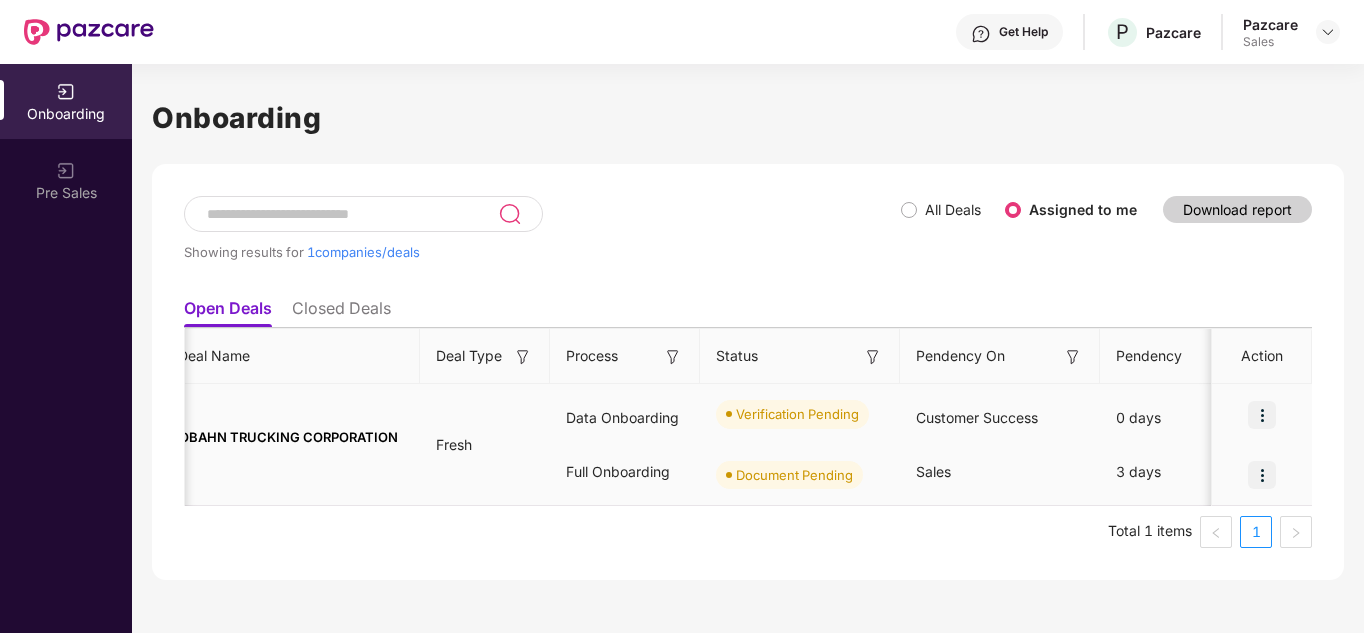 scroll, scrollTop: 0, scrollLeft: 0, axis: both 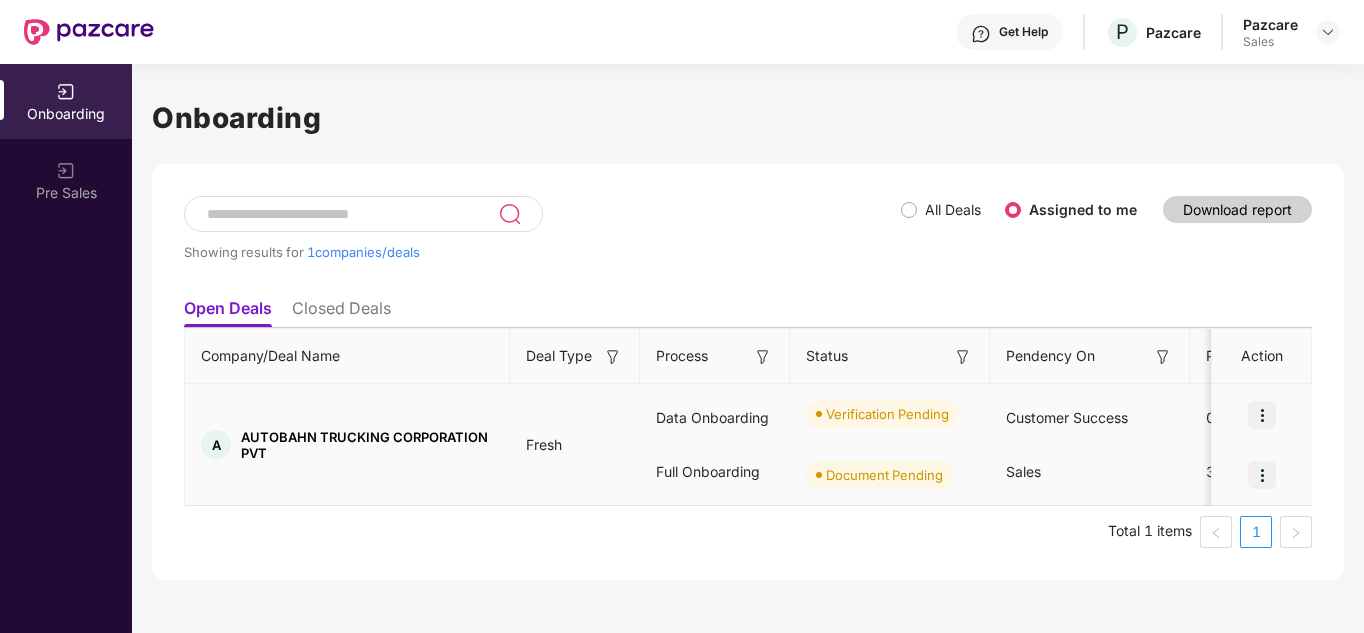 click at bounding box center [1262, 415] 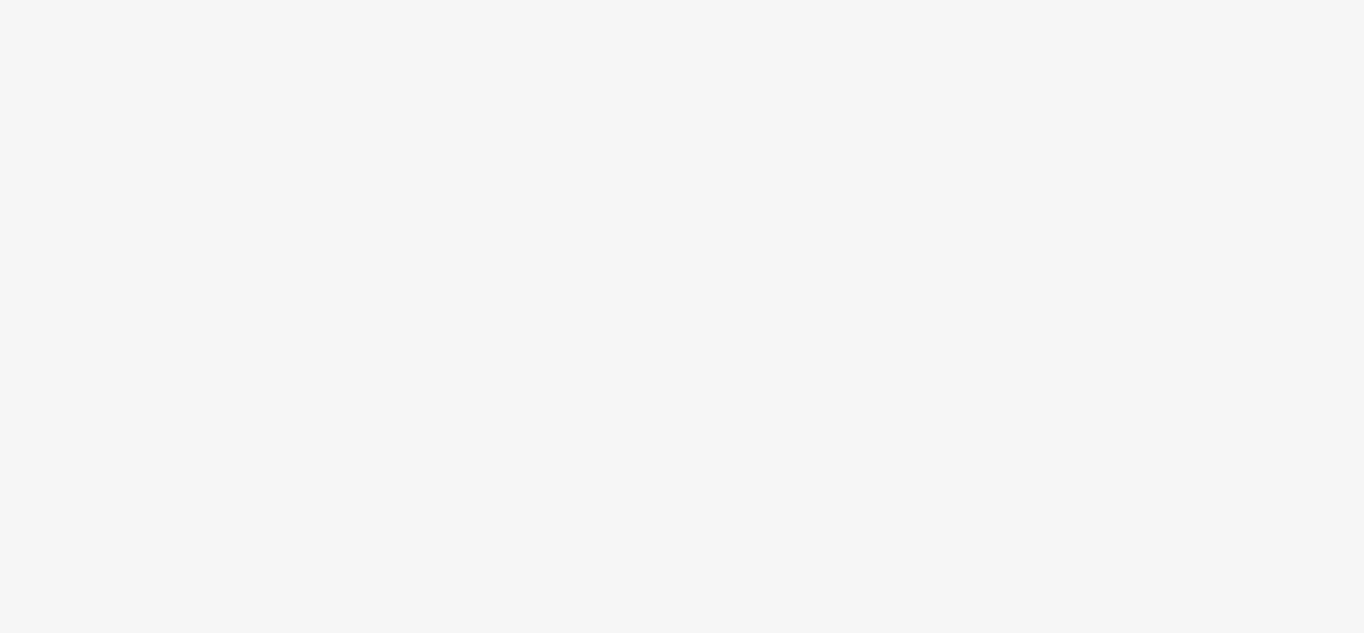 scroll, scrollTop: 0, scrollLeft: 0, axis: both 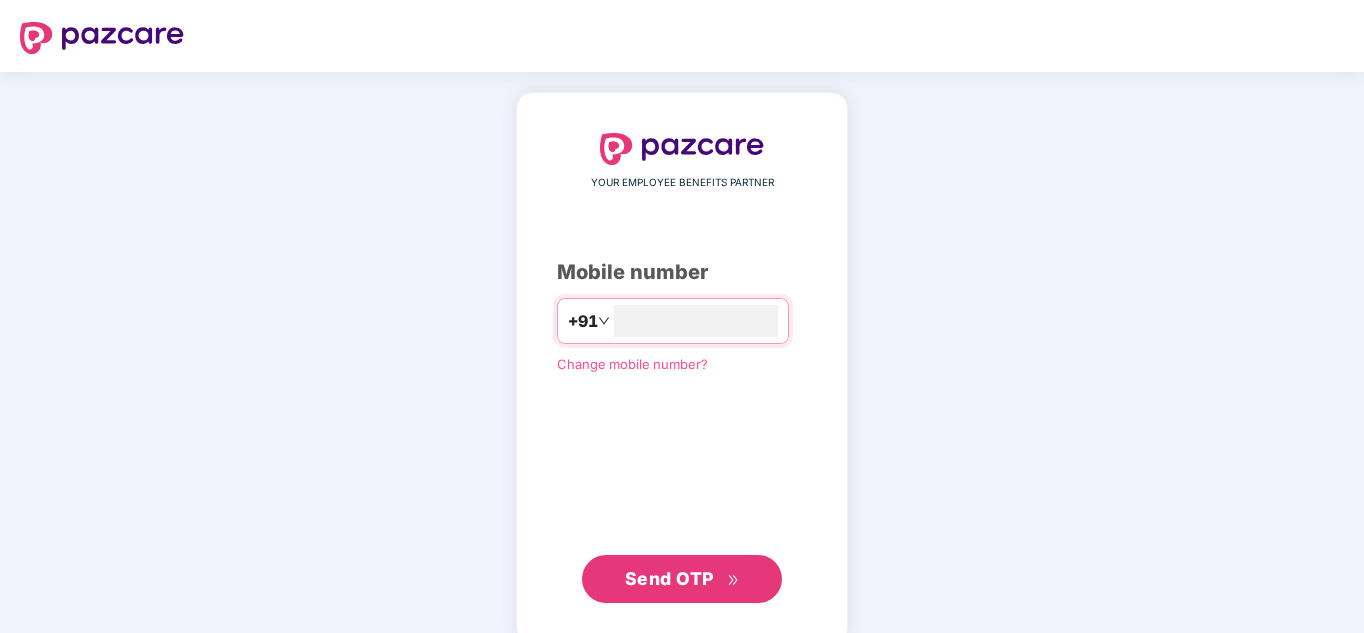 type on "**********" 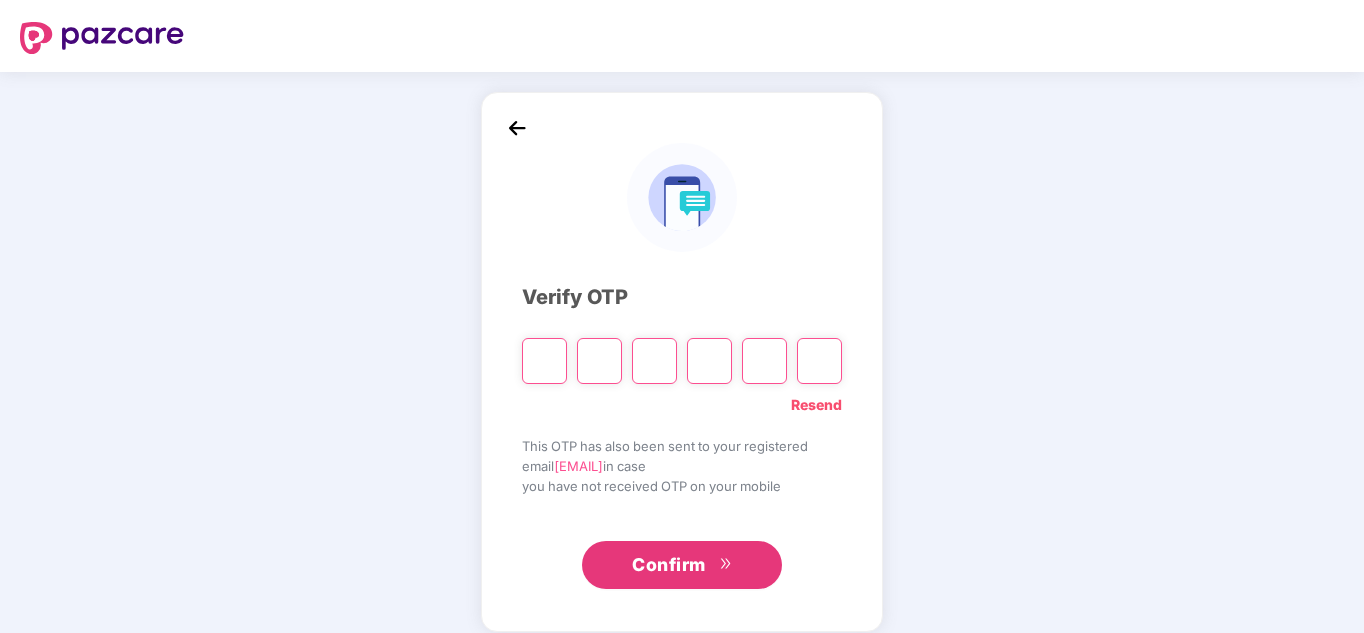 type on "*" 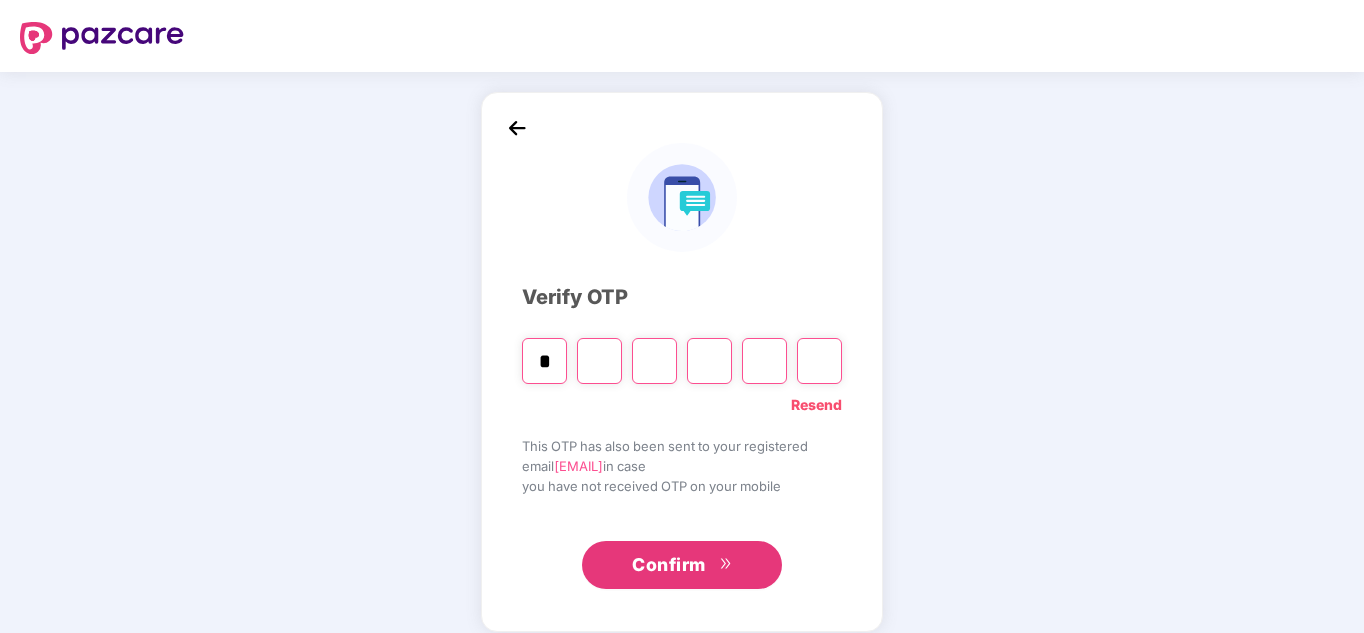 type on "*" 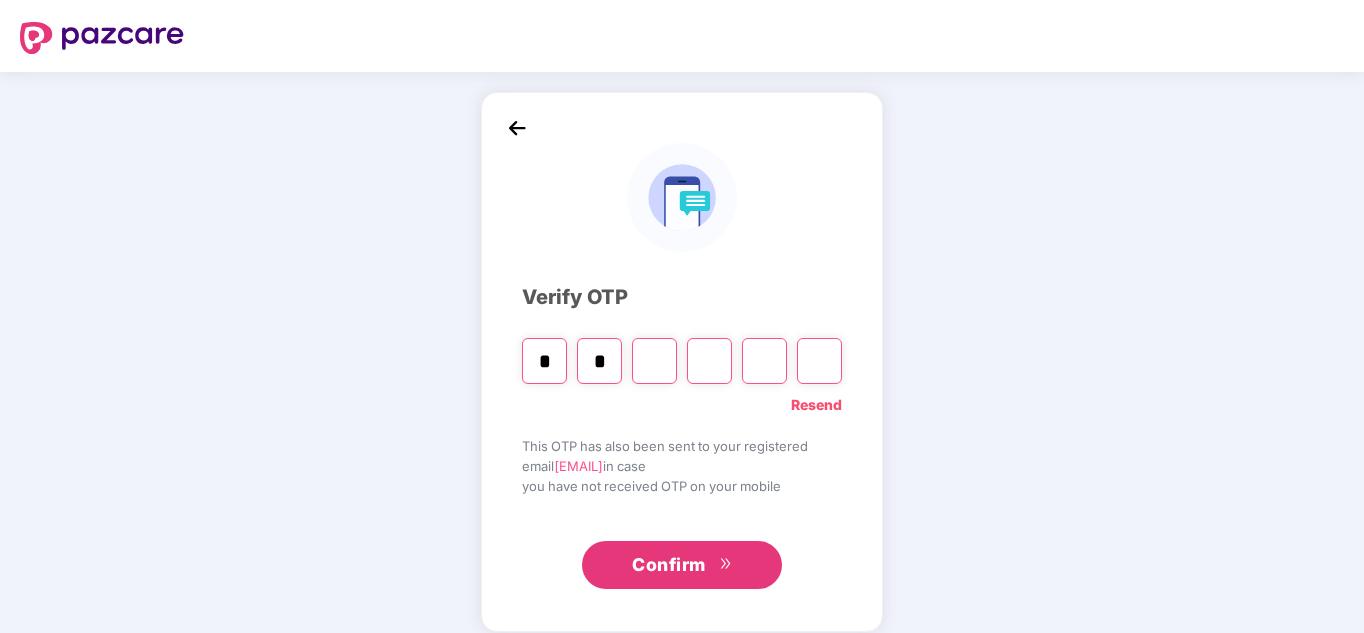 type on "*" 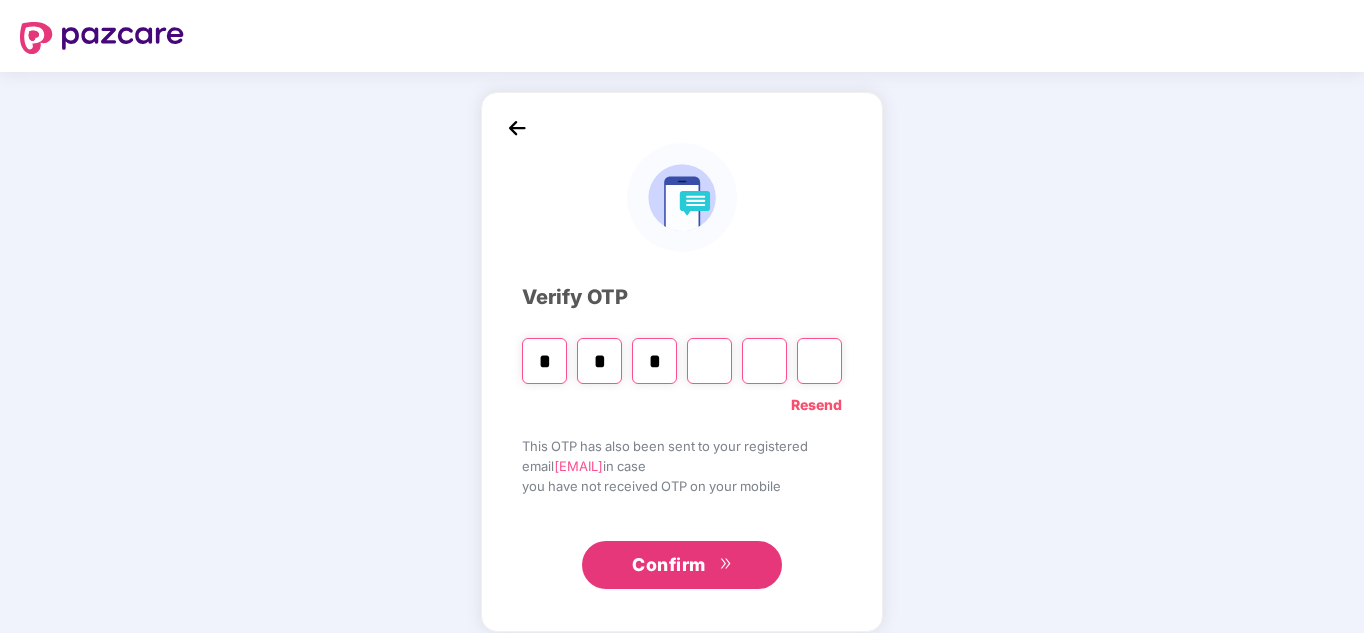type on "*" 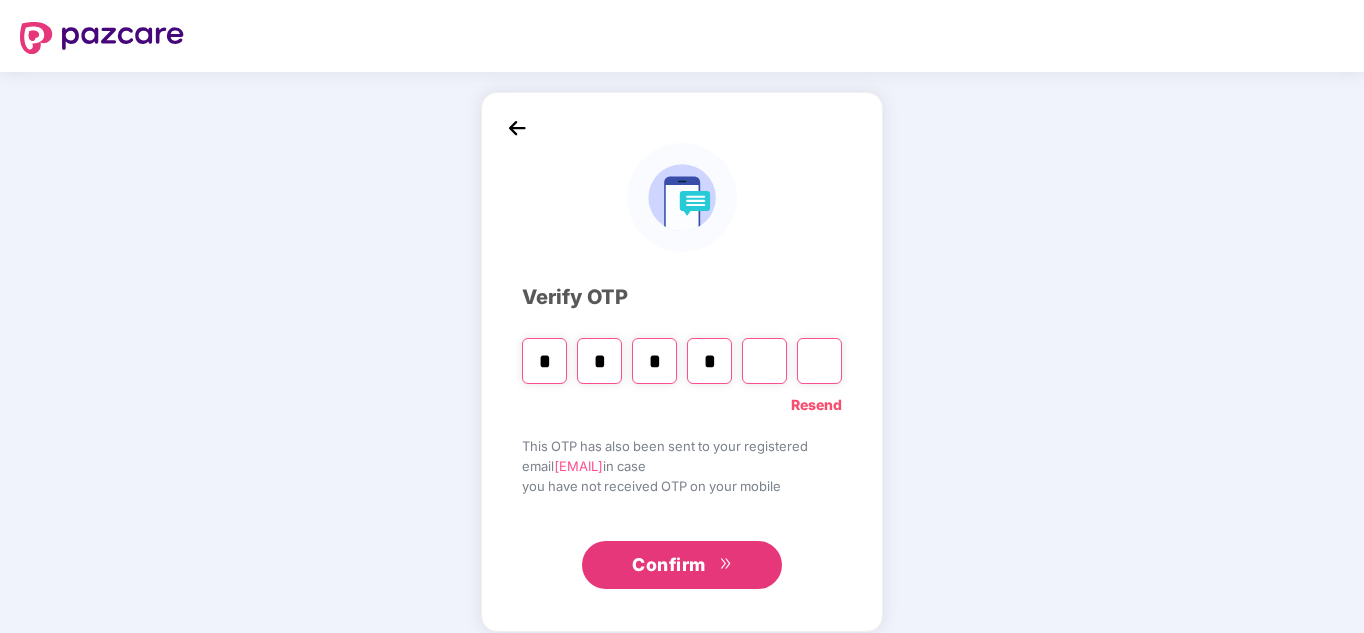 type on "*" 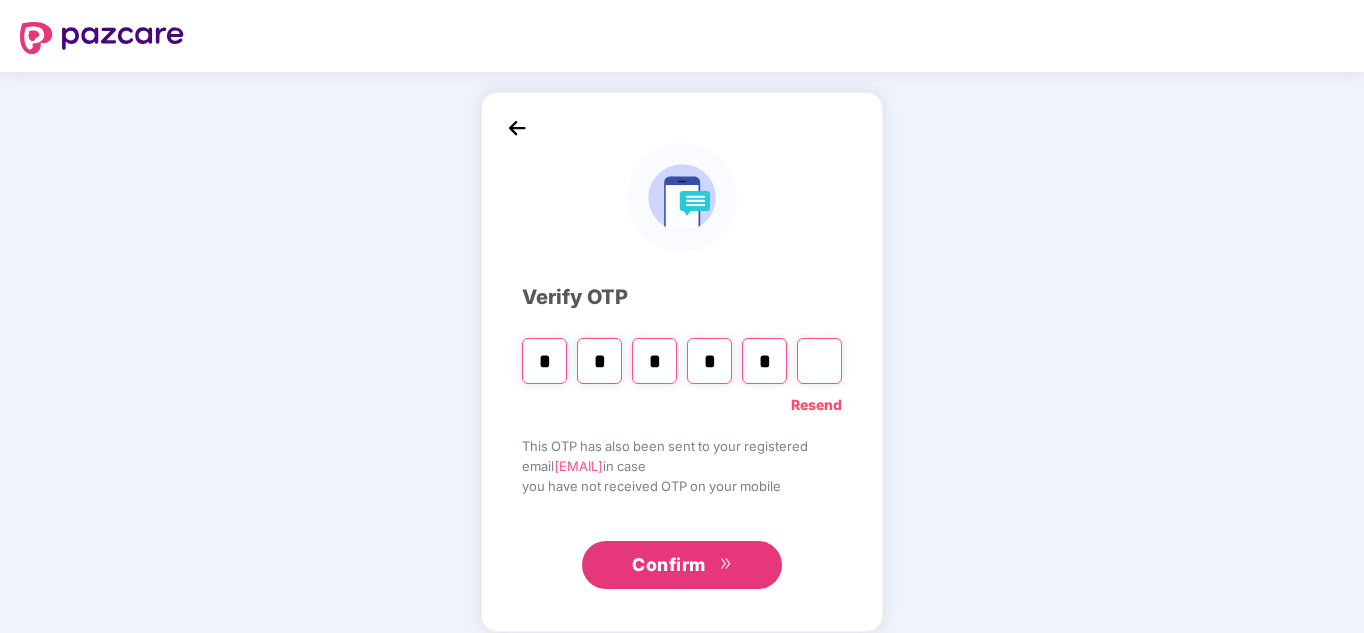 type on "*" 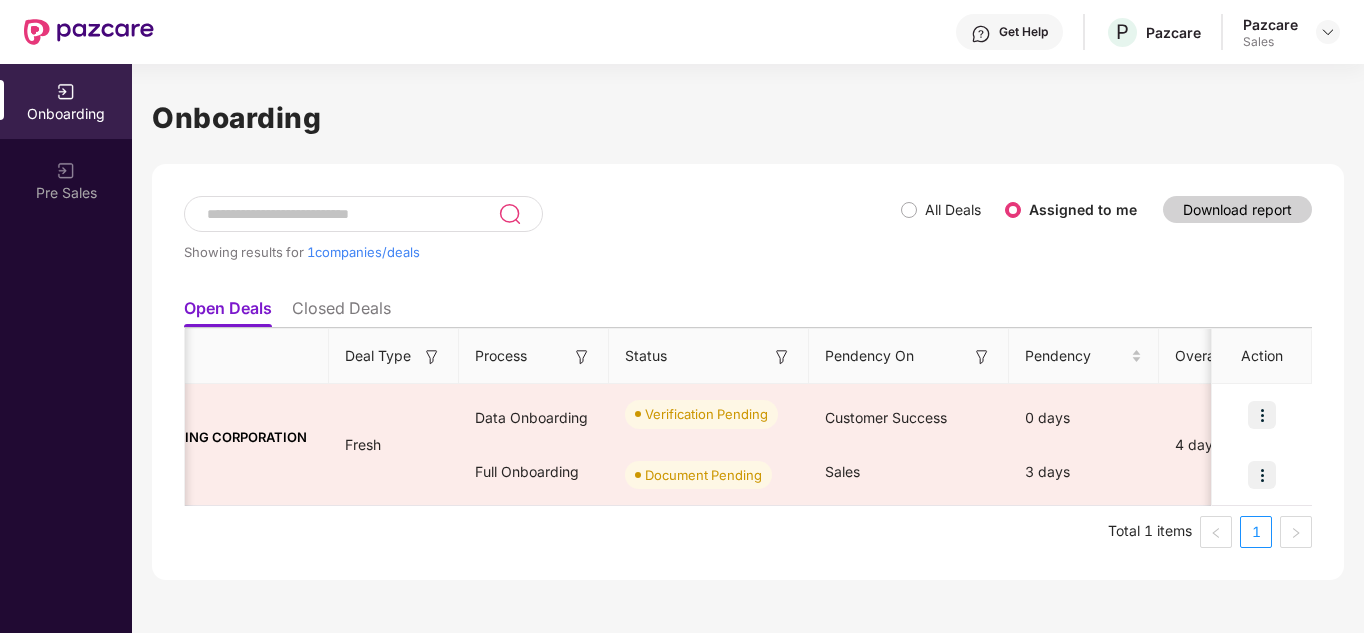 scroll, scrollTop: 0, scrollLeft: 0, axis: both 